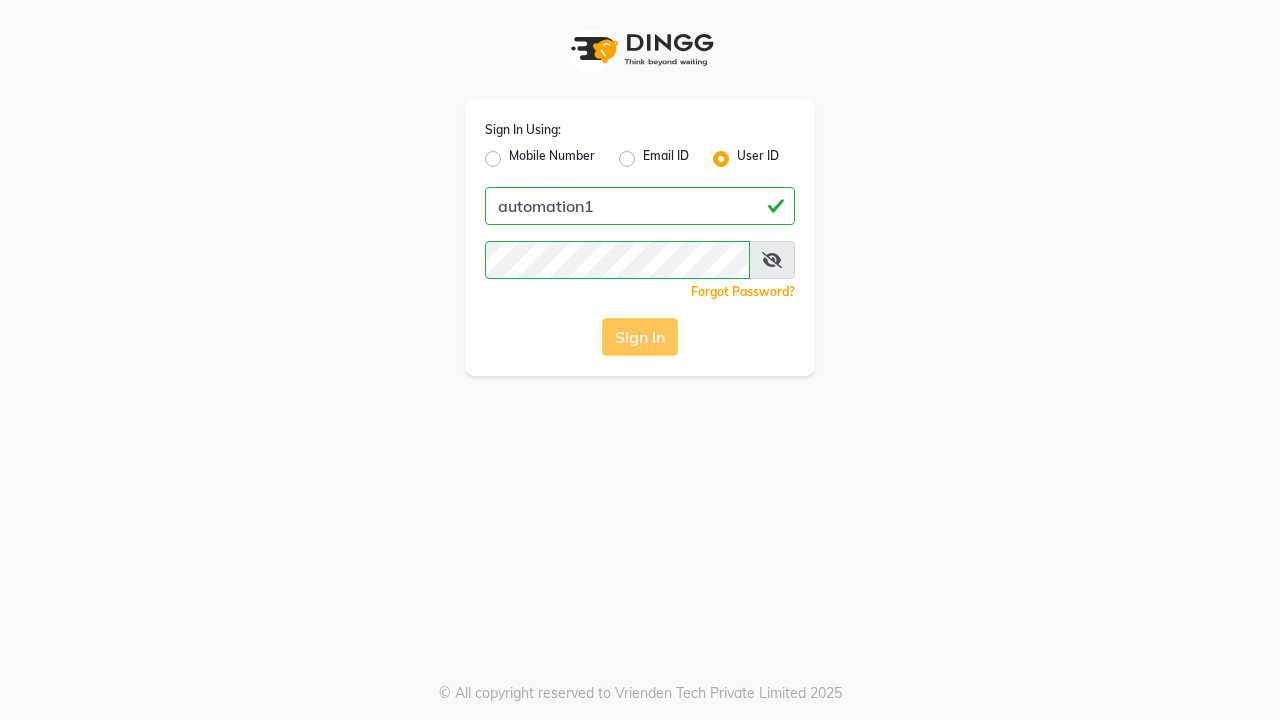 scroll, scrollTop: 0, scrollLeft: 0, axis: both 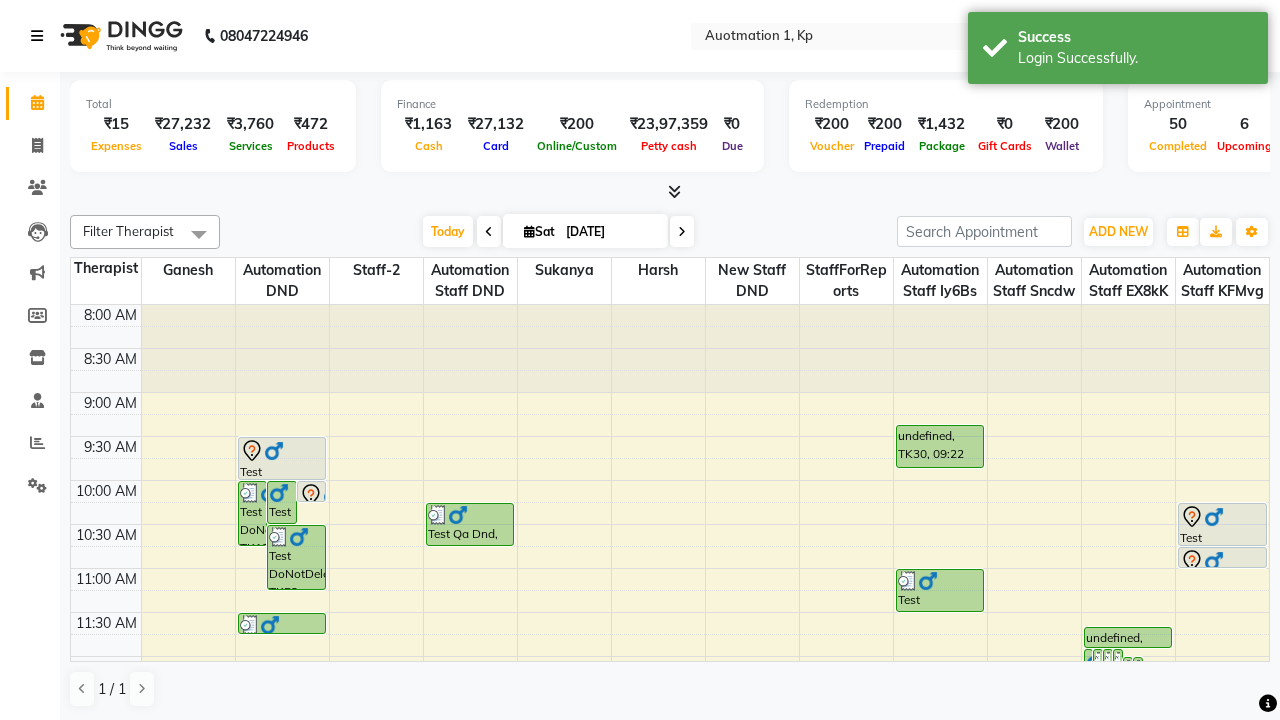 click at bounding box center (37, 36) 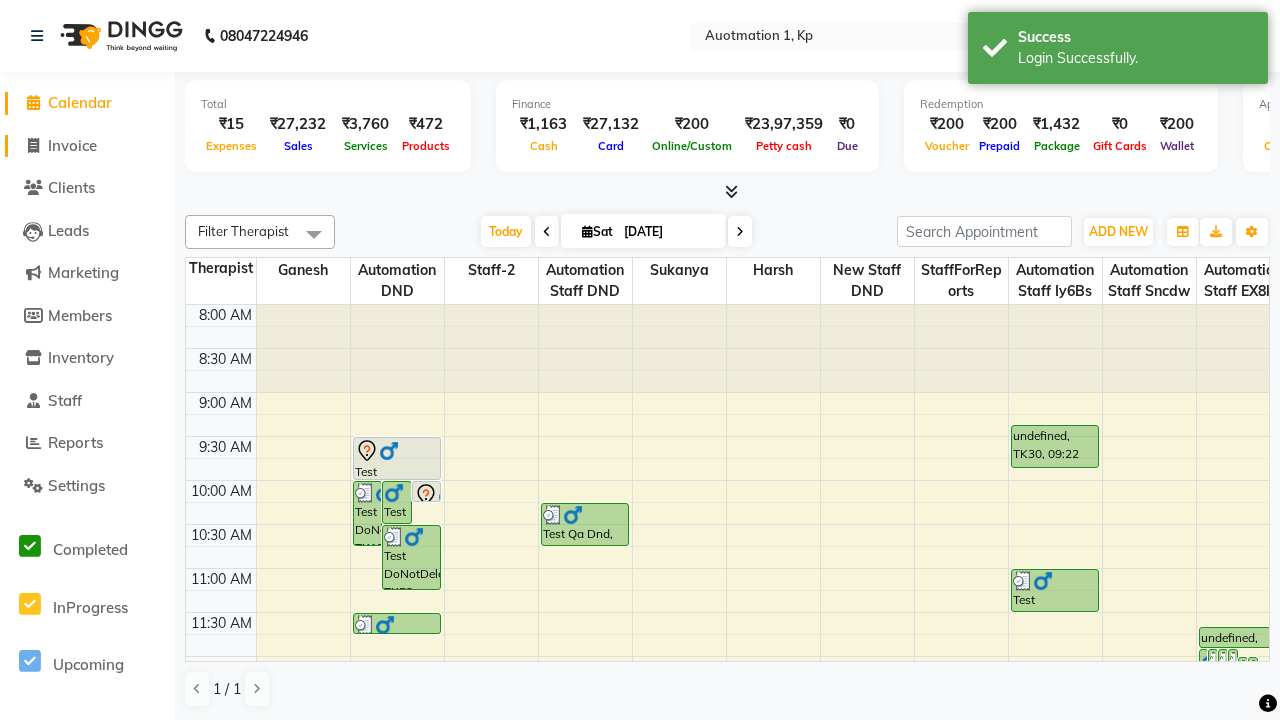 click on "Invoice" 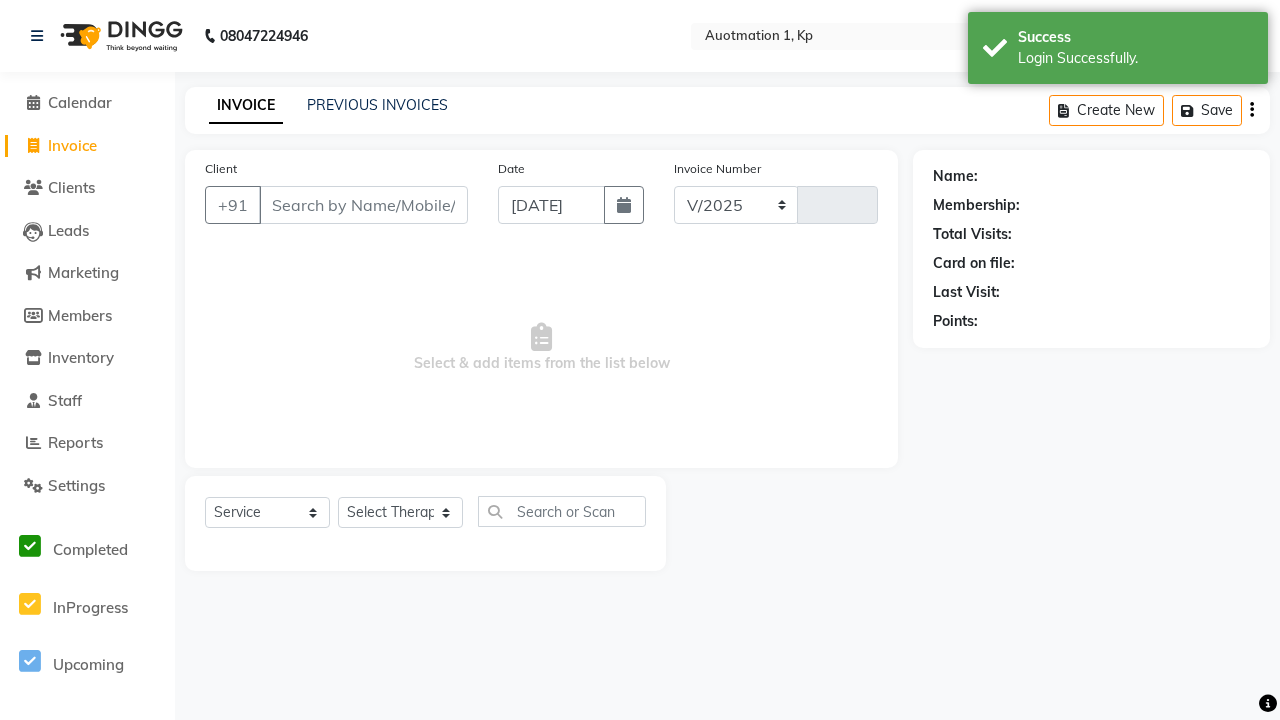 select on "150" 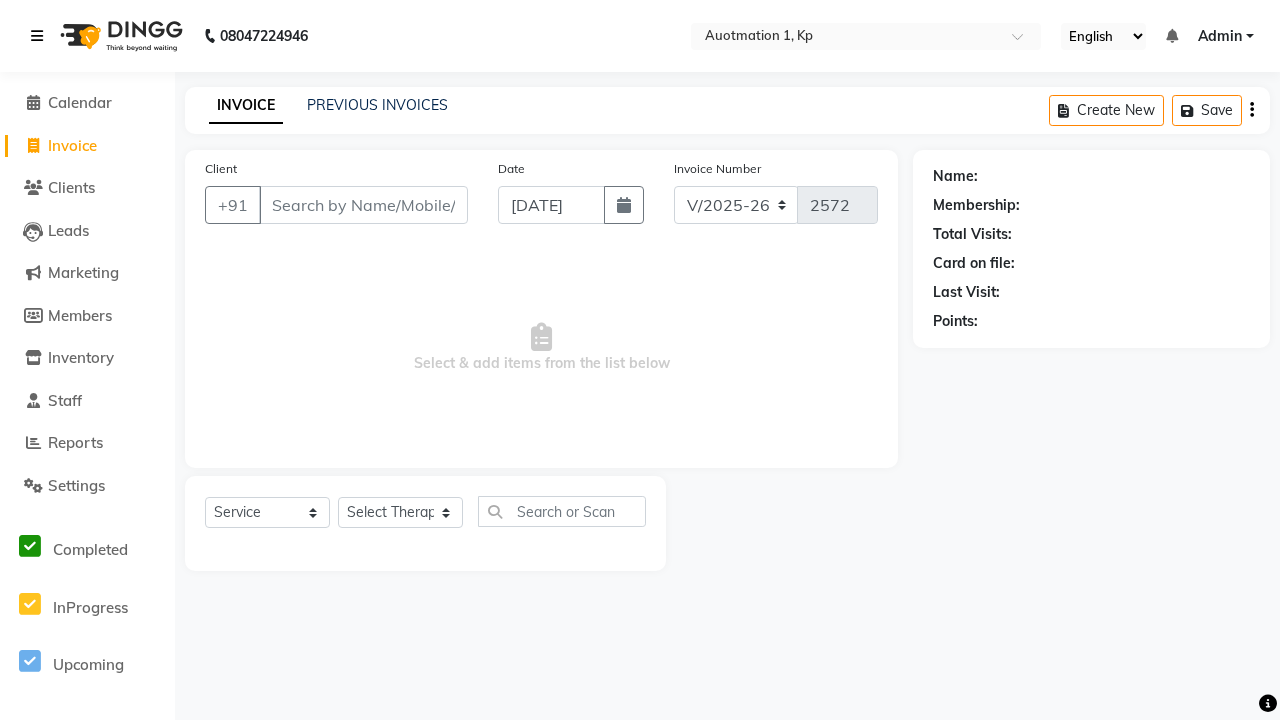 click at bounding box center [37, 36] 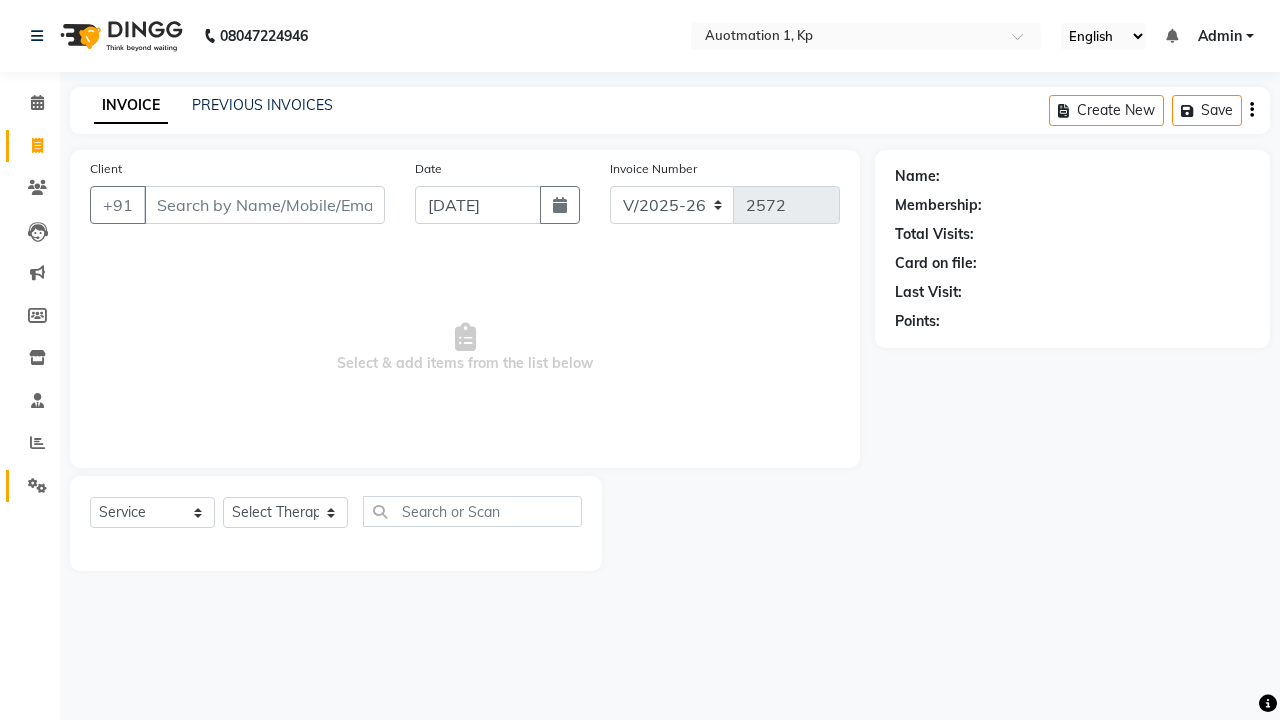 click 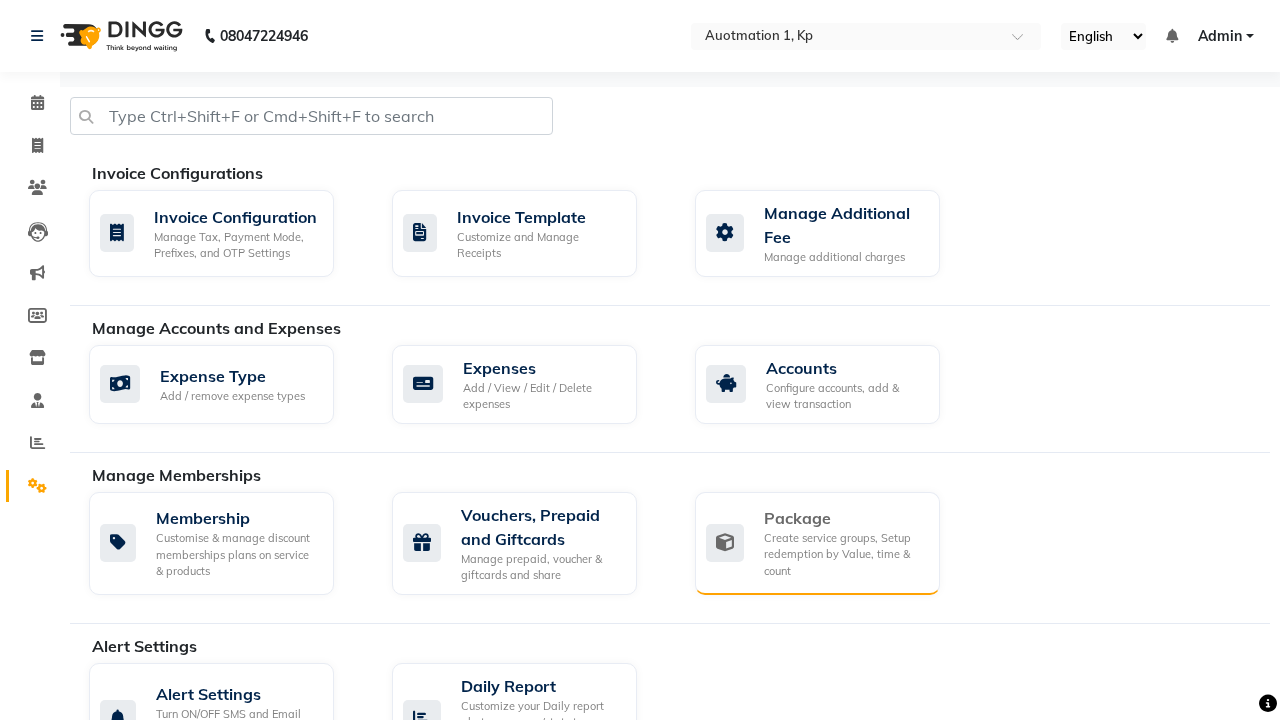 click on "Package" 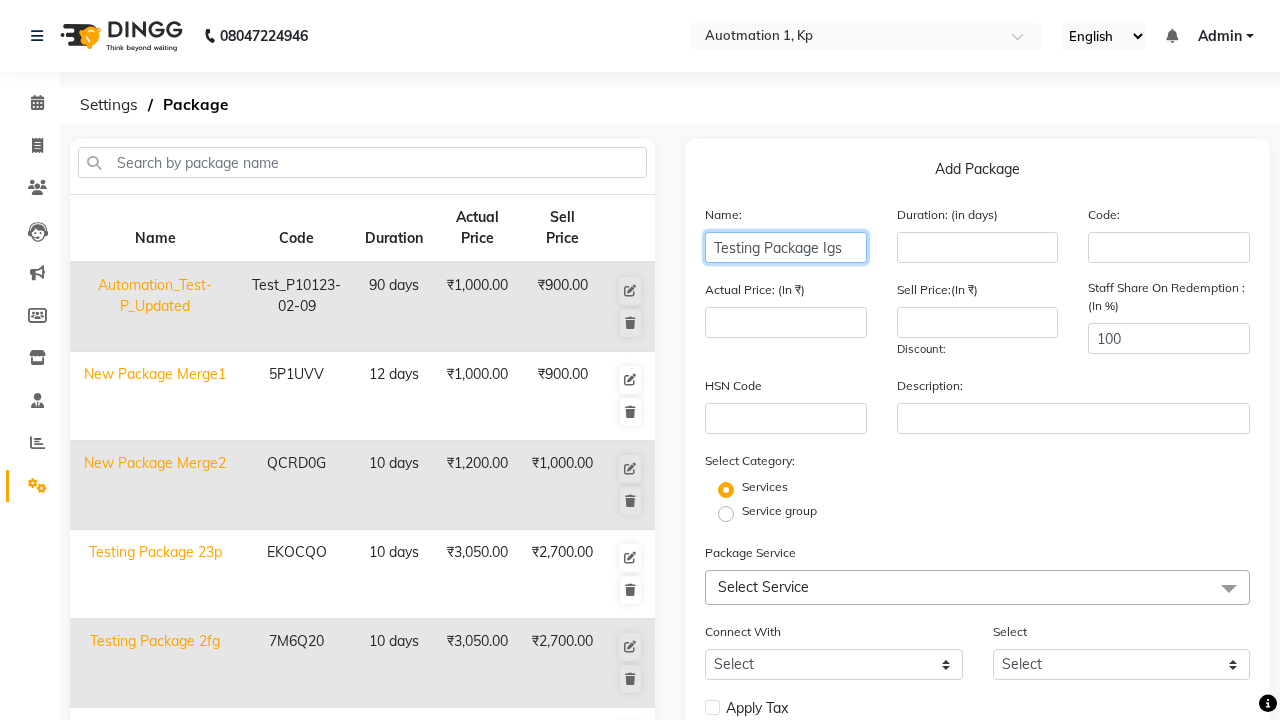 type on "Testing Package Igs" 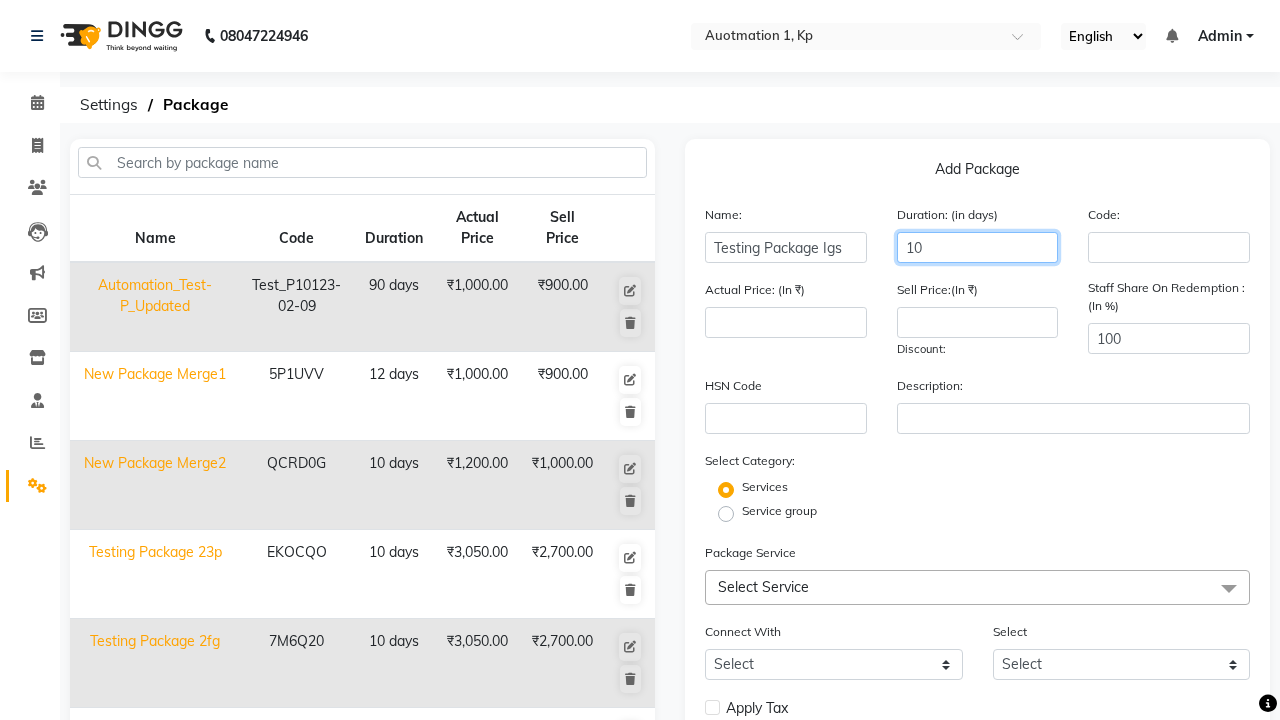 type on "10" 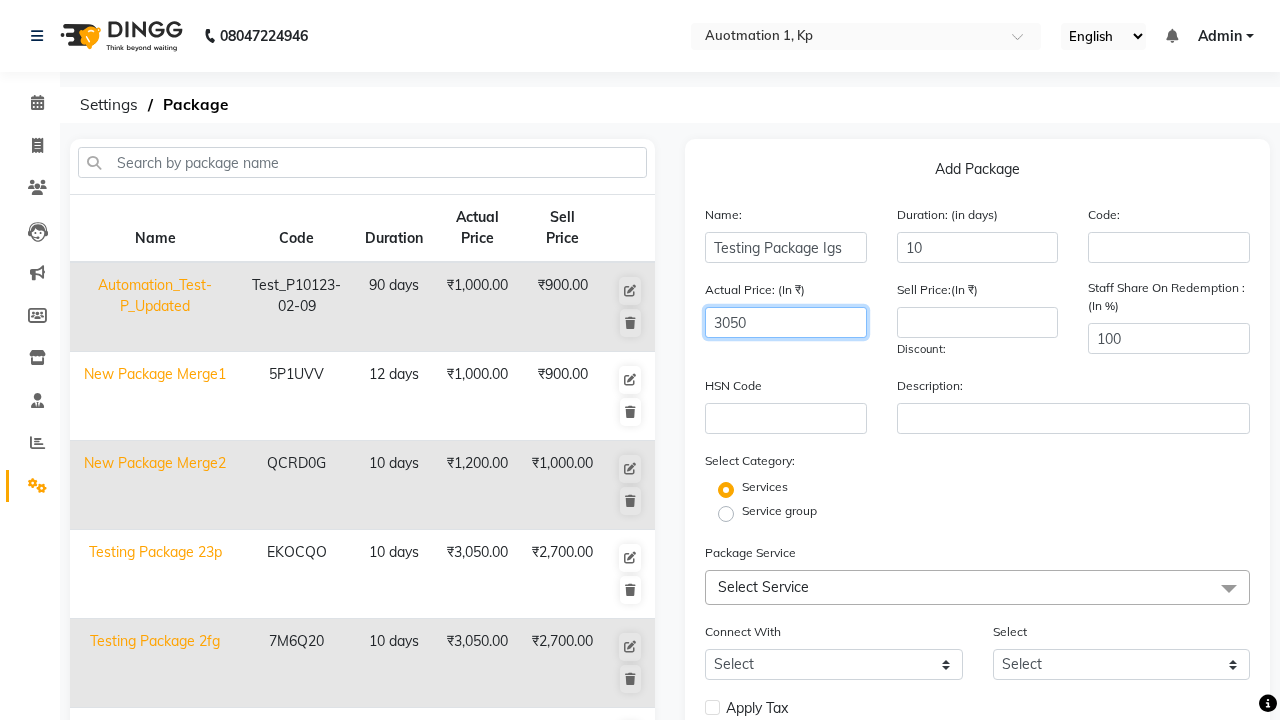 type on "3050" 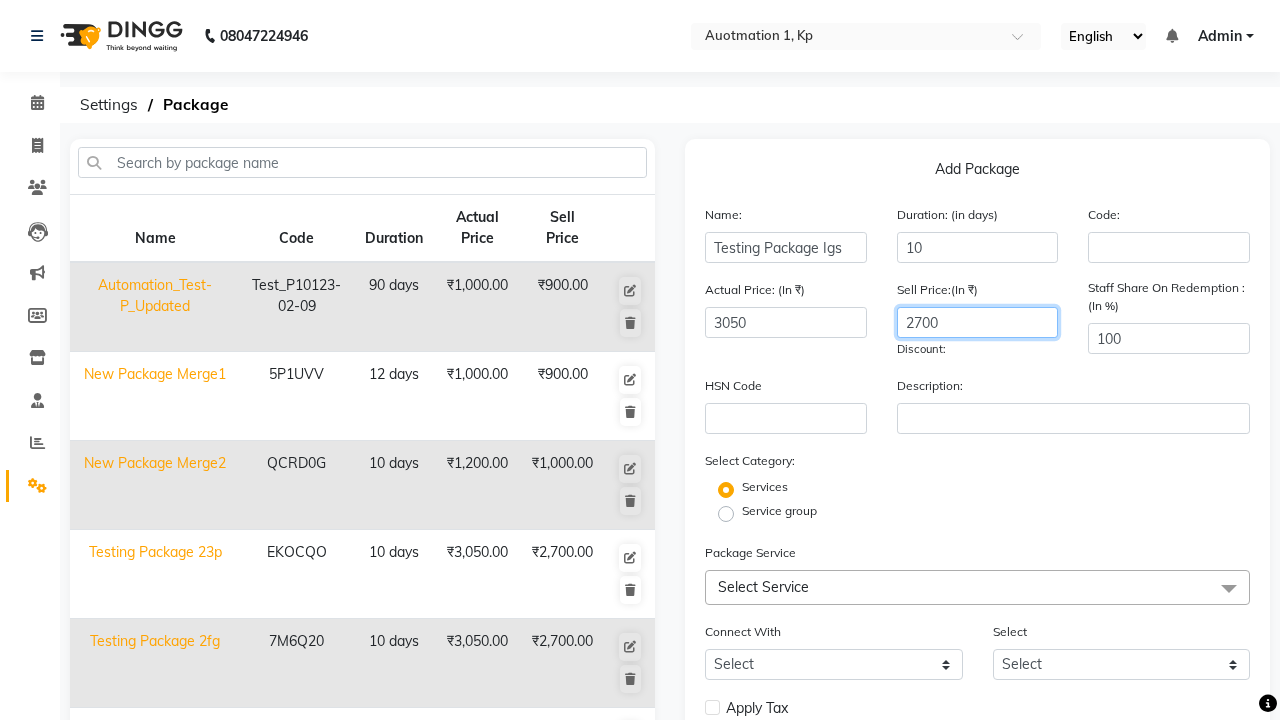 type on "2700" 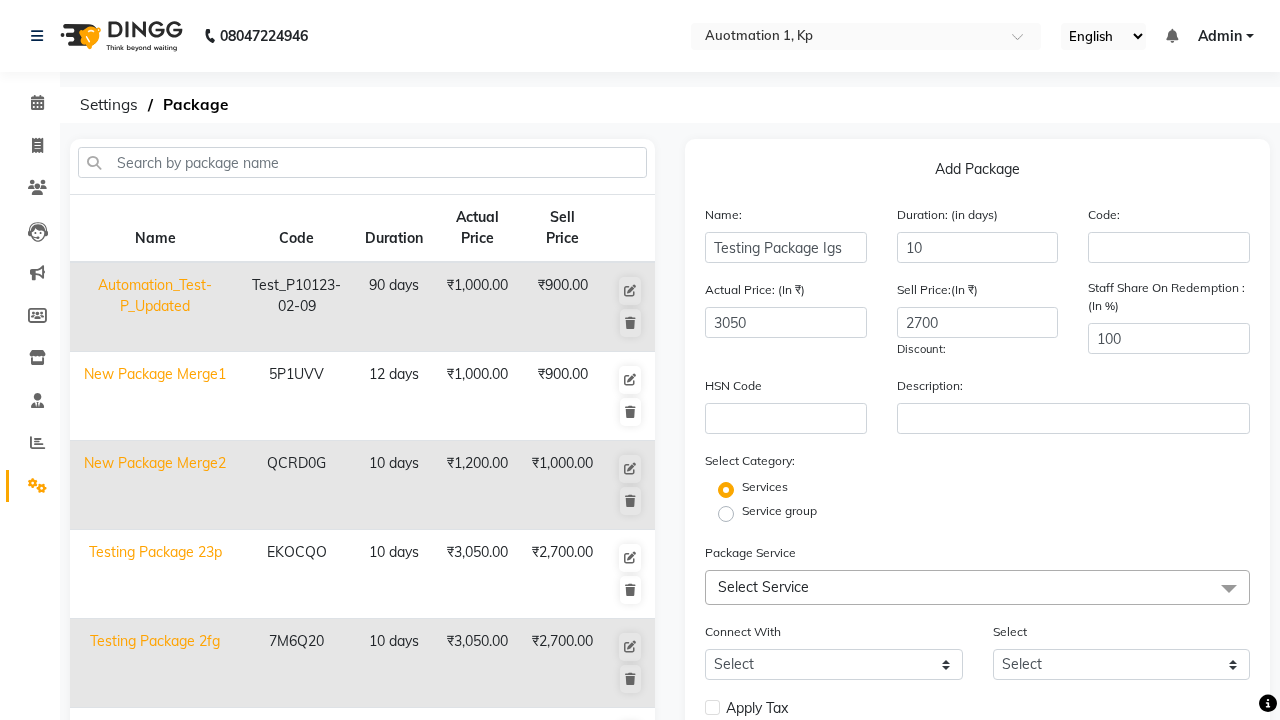 click on "Service group" 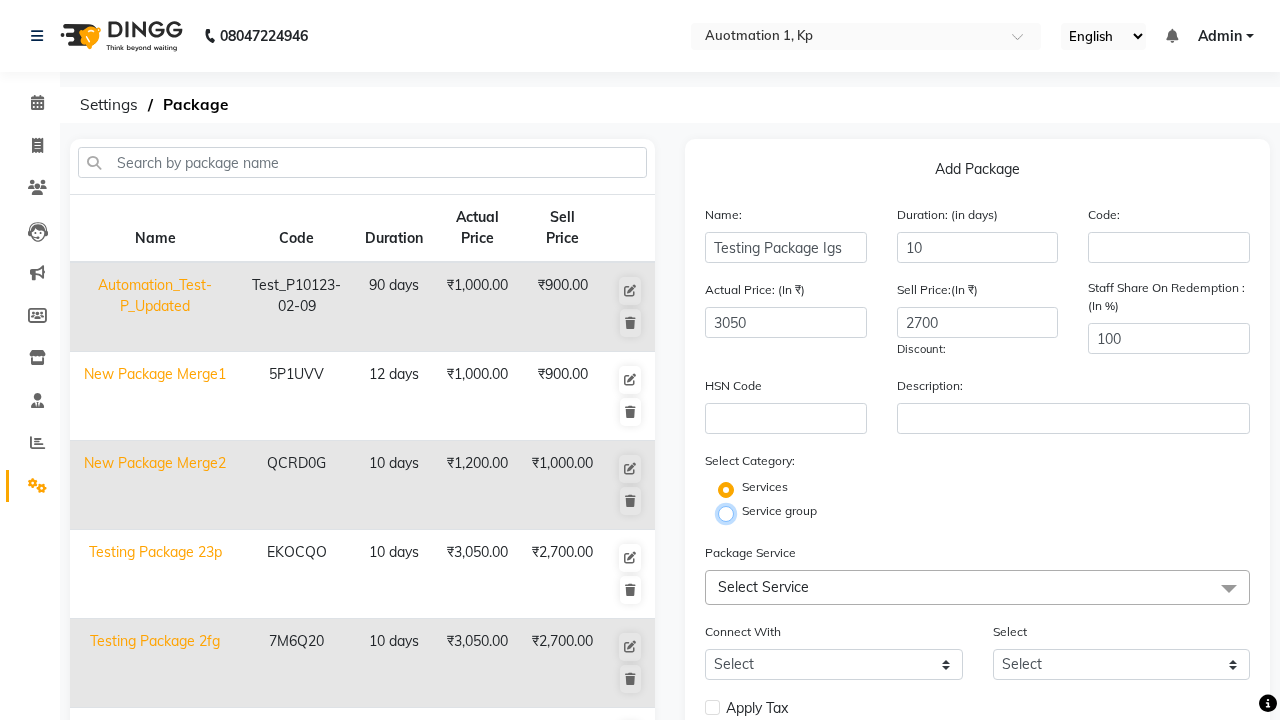 click on "Service group" at bounding box center (732, 512) 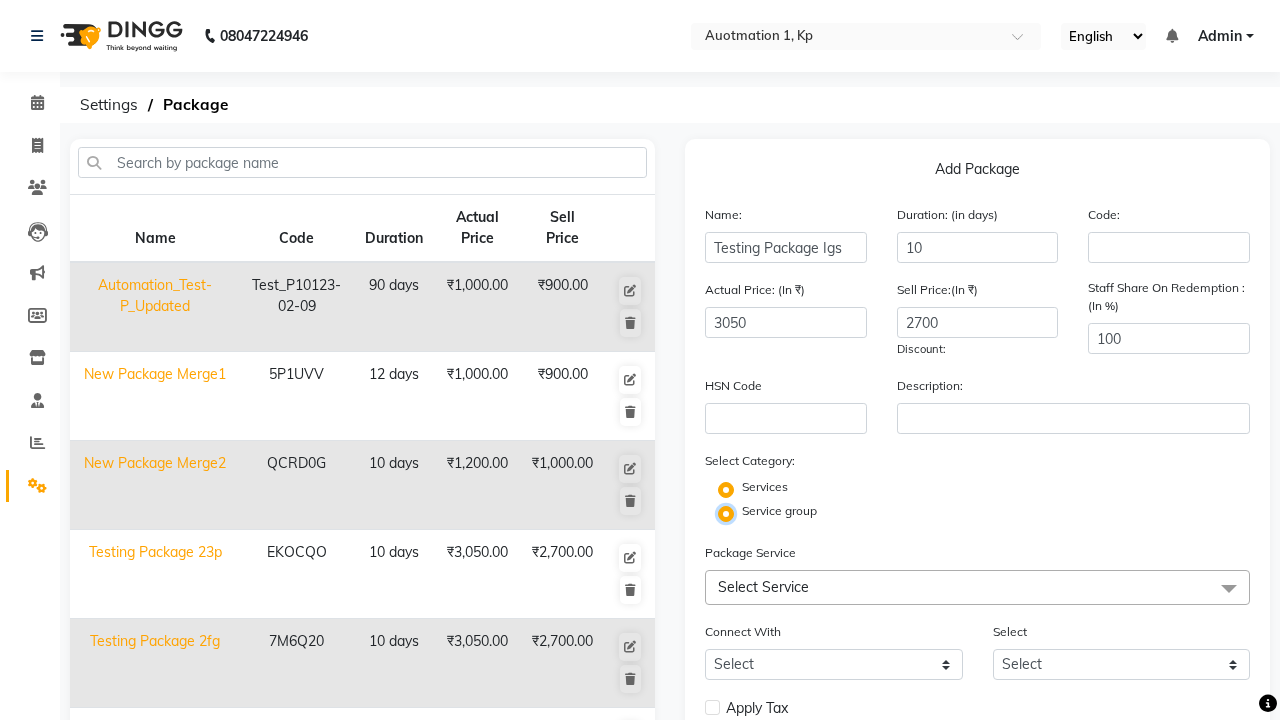 radio on "false" 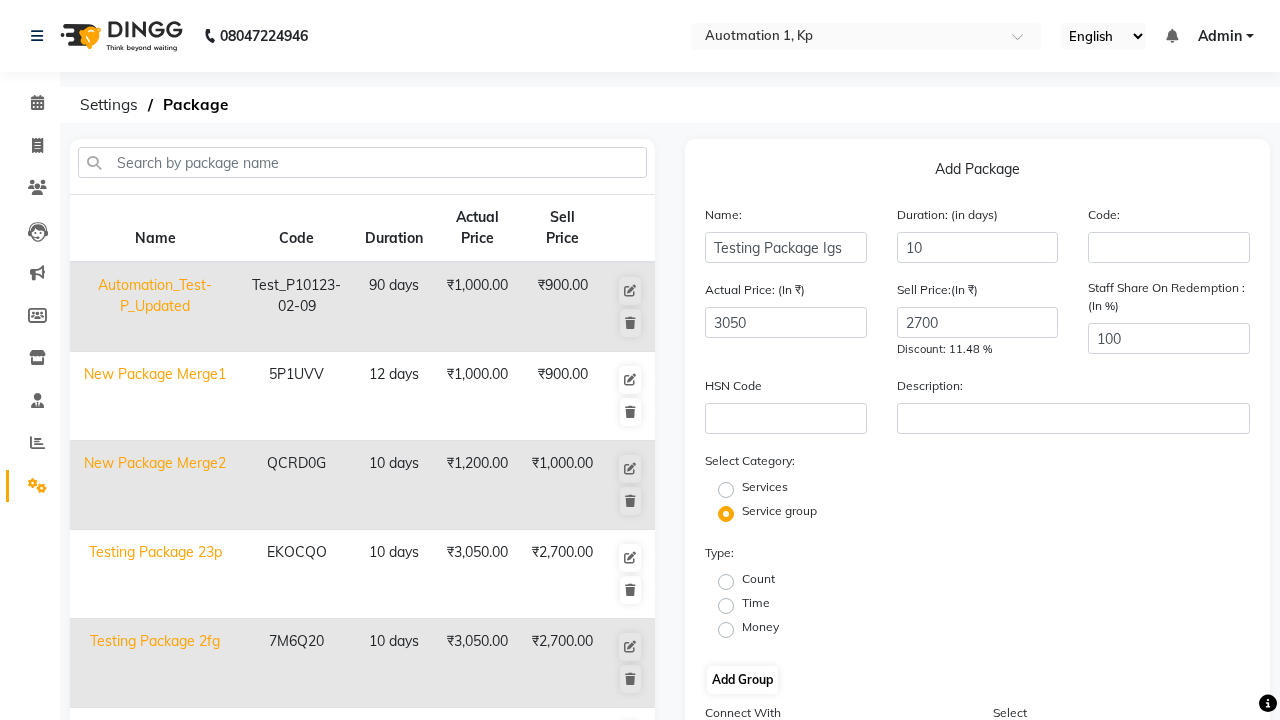 click on "Count" 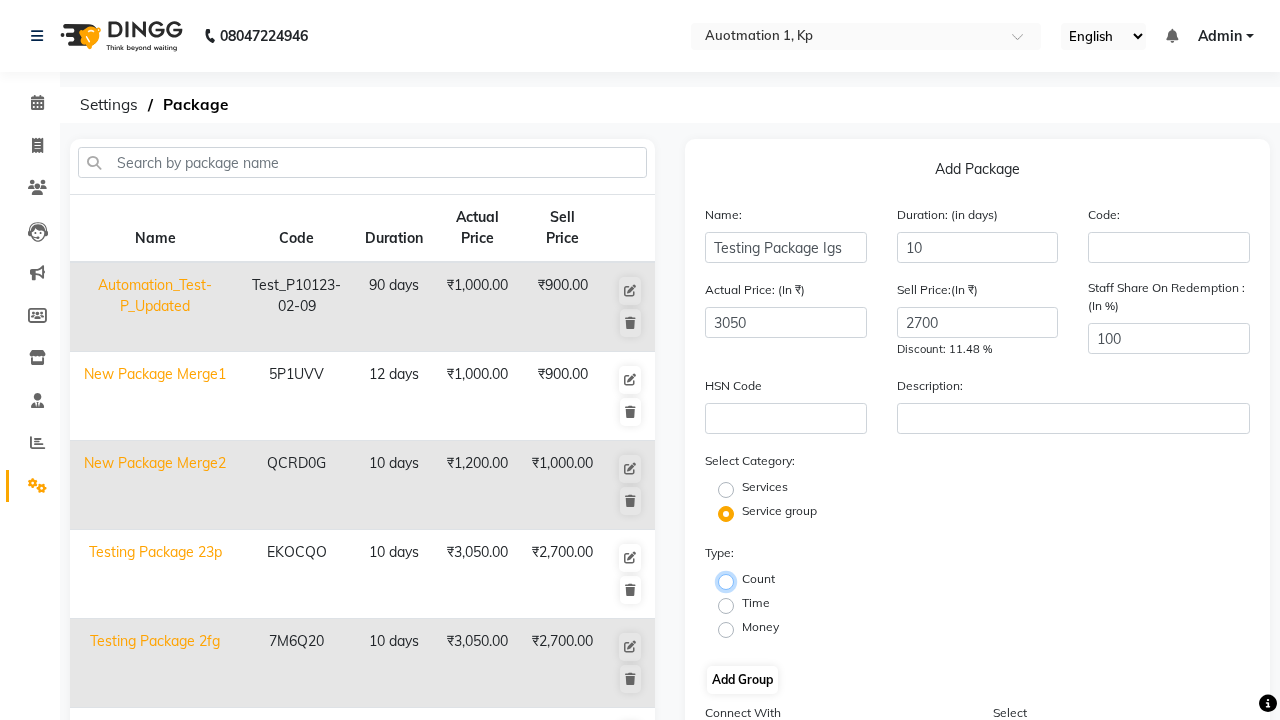 click on "Count" at bounding box center (732, 580) 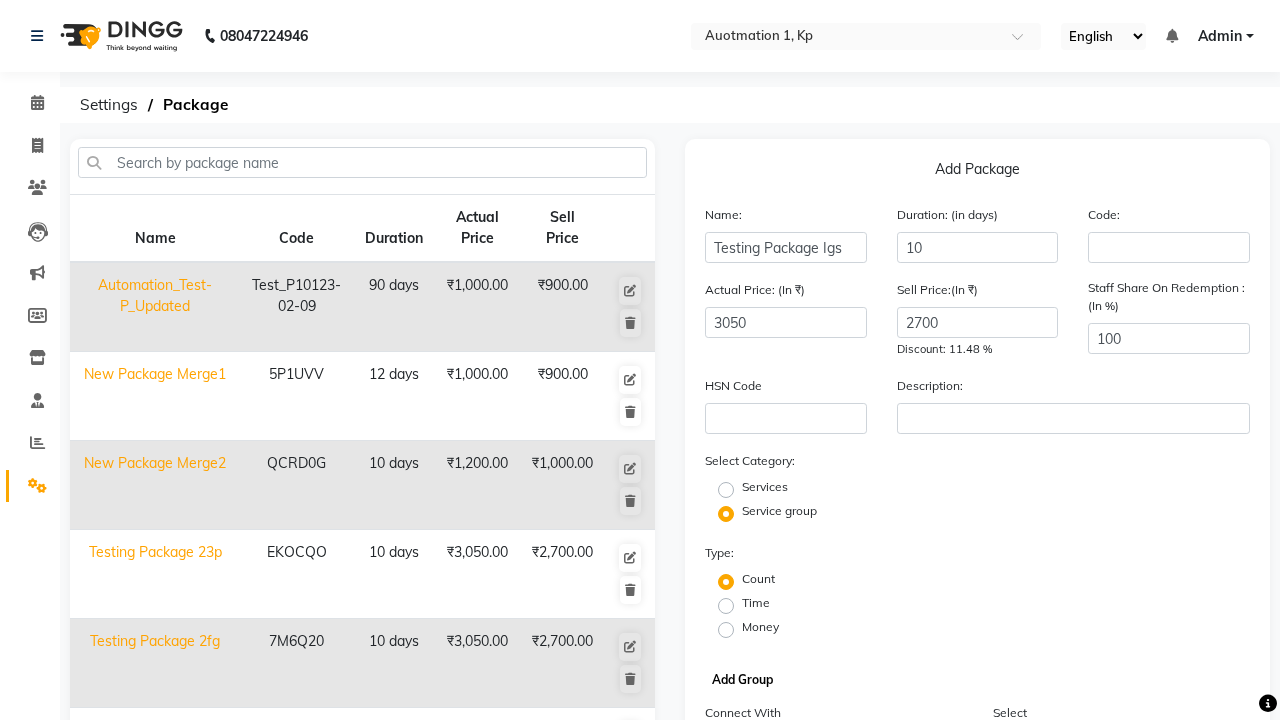 click on "Add Group" 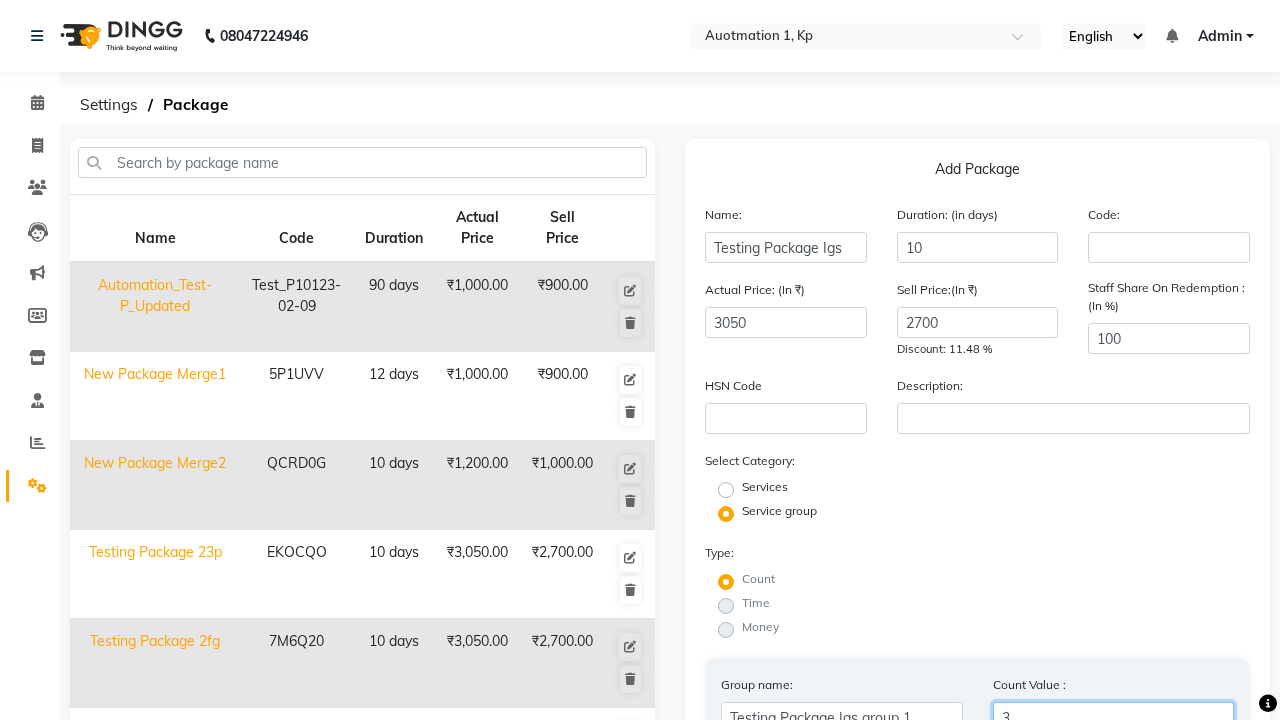 scroll, scrollTop: 7, scrollLeft: 0, axis: vertical 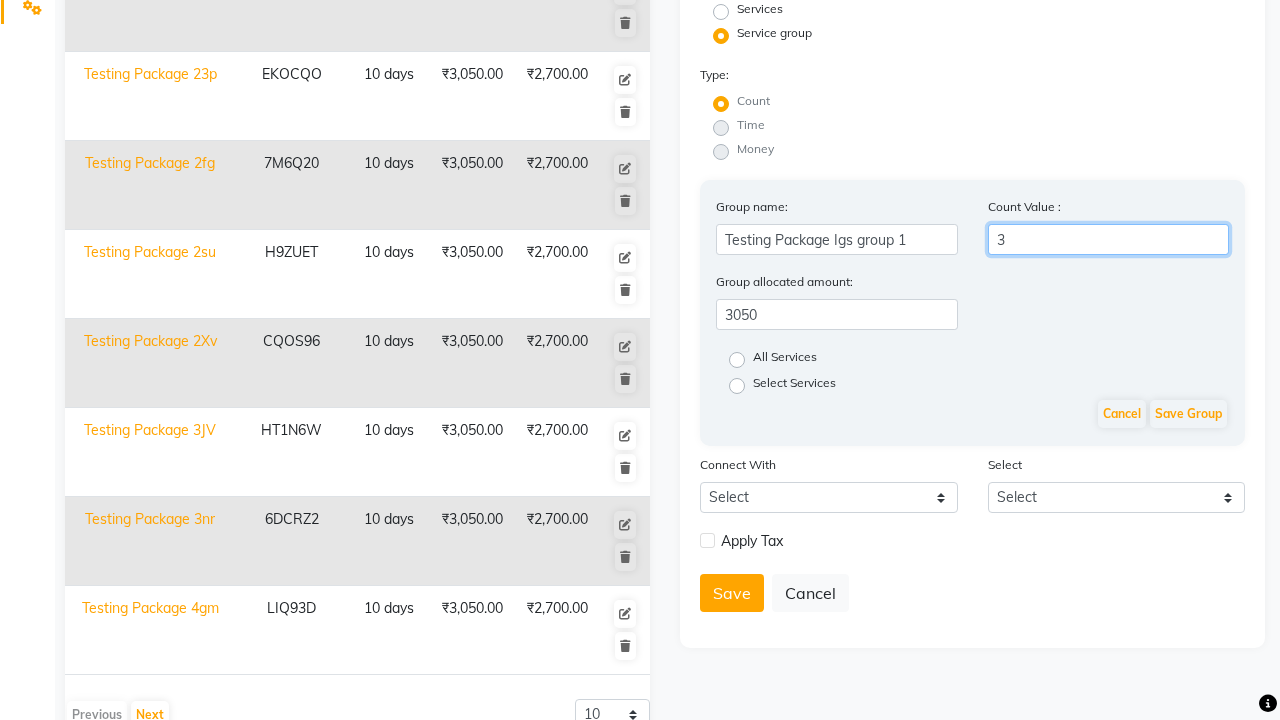 type on "3" 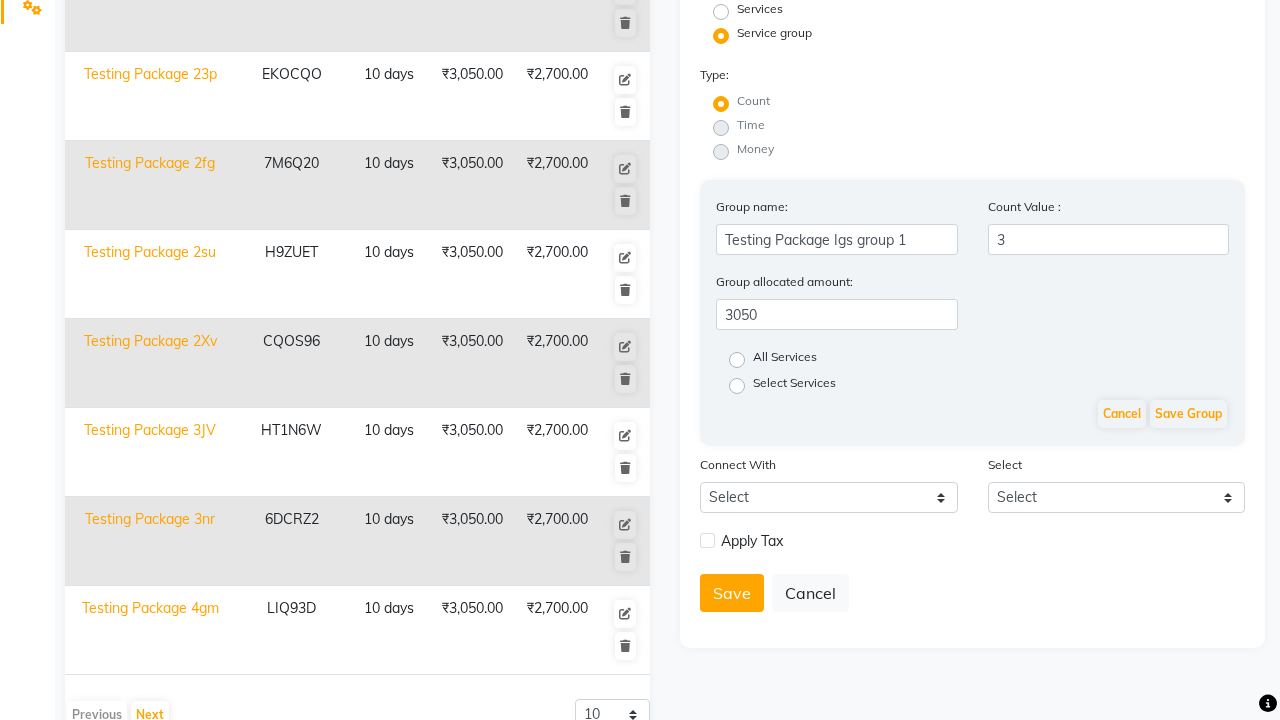 click on "All Services" 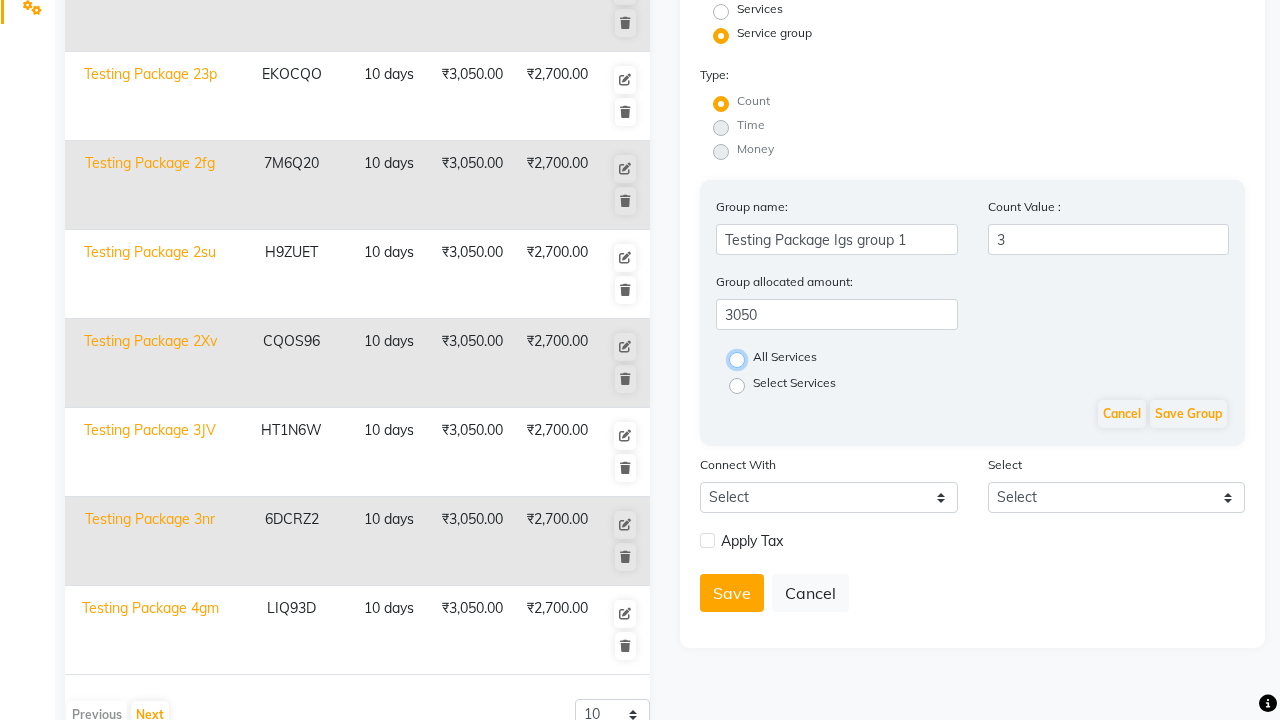 click on "All Services" at bounding box center [743, 358] 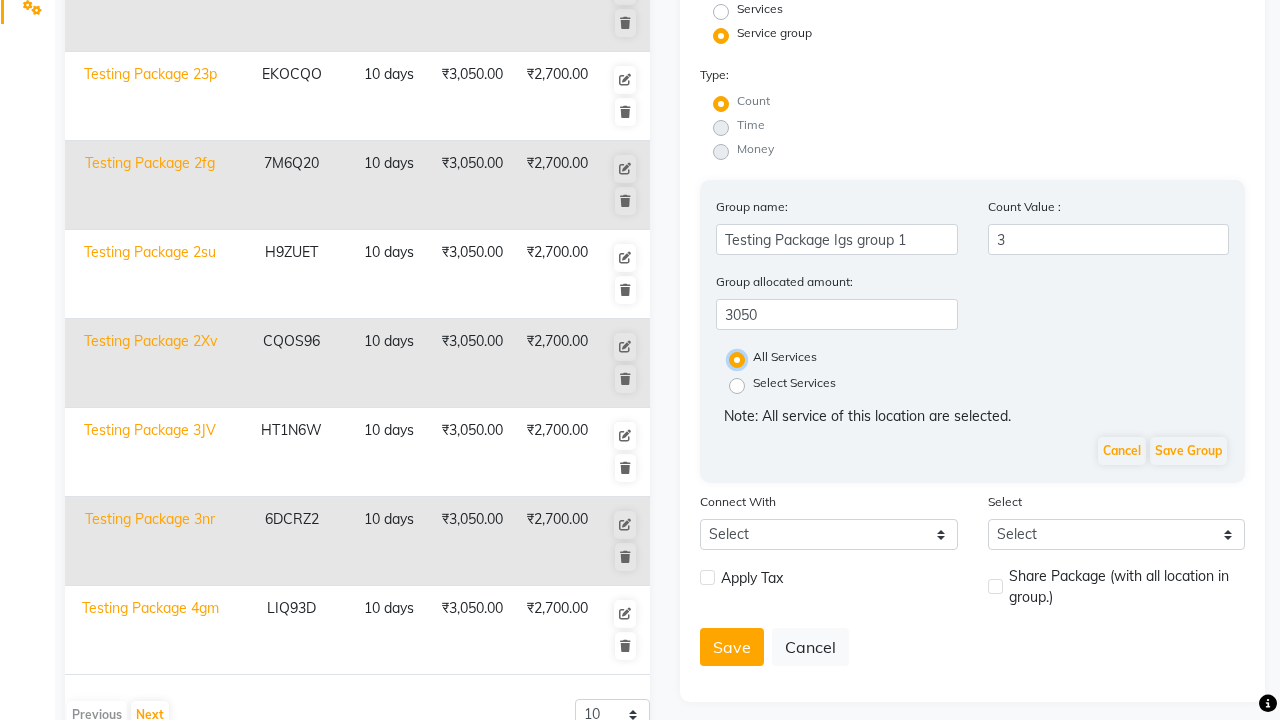 scroll, scrollTop: 476, scrollLeft: 0, axis: vertical 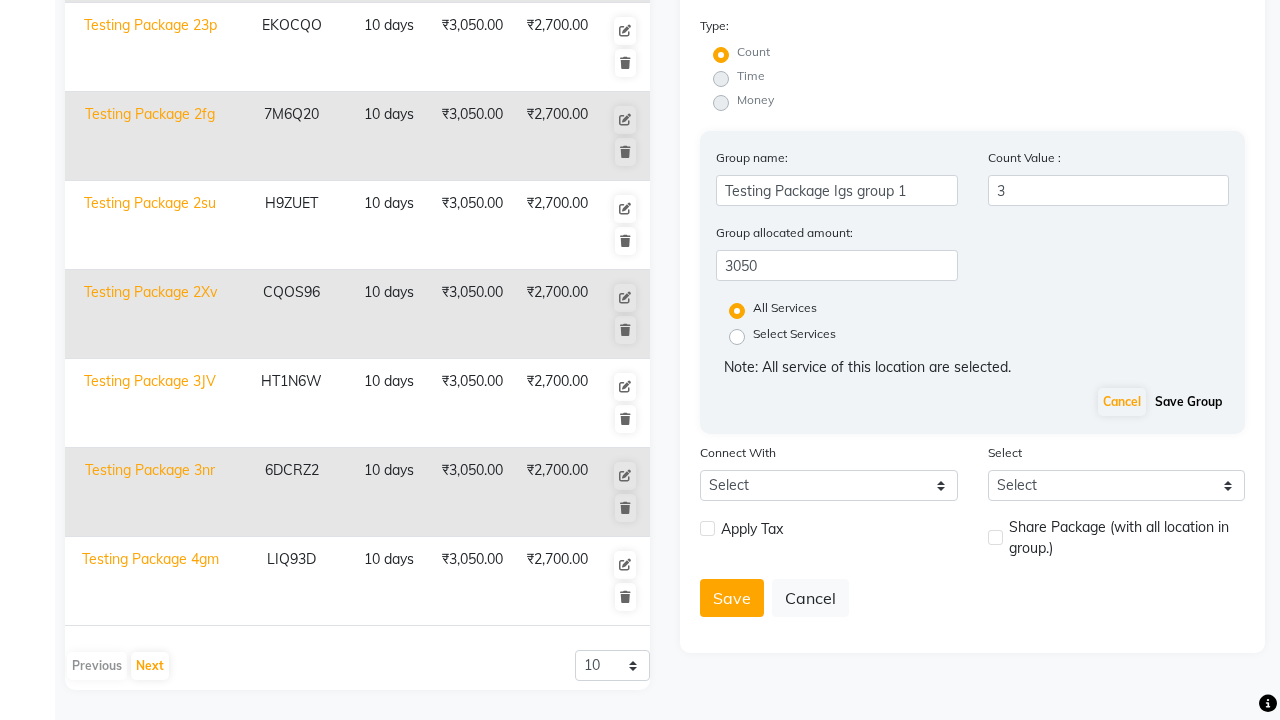 click on "Save Group" 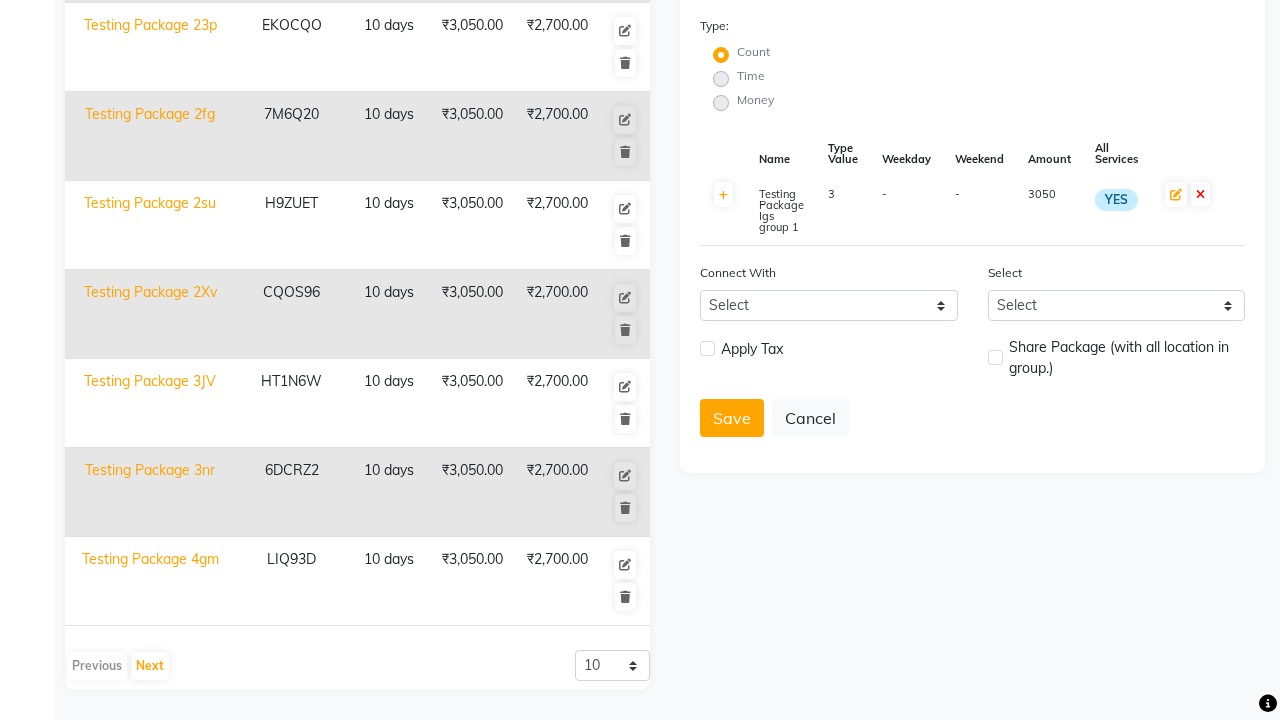 scroll, scrollTop: 0, scrollLeft: 0, axis: both 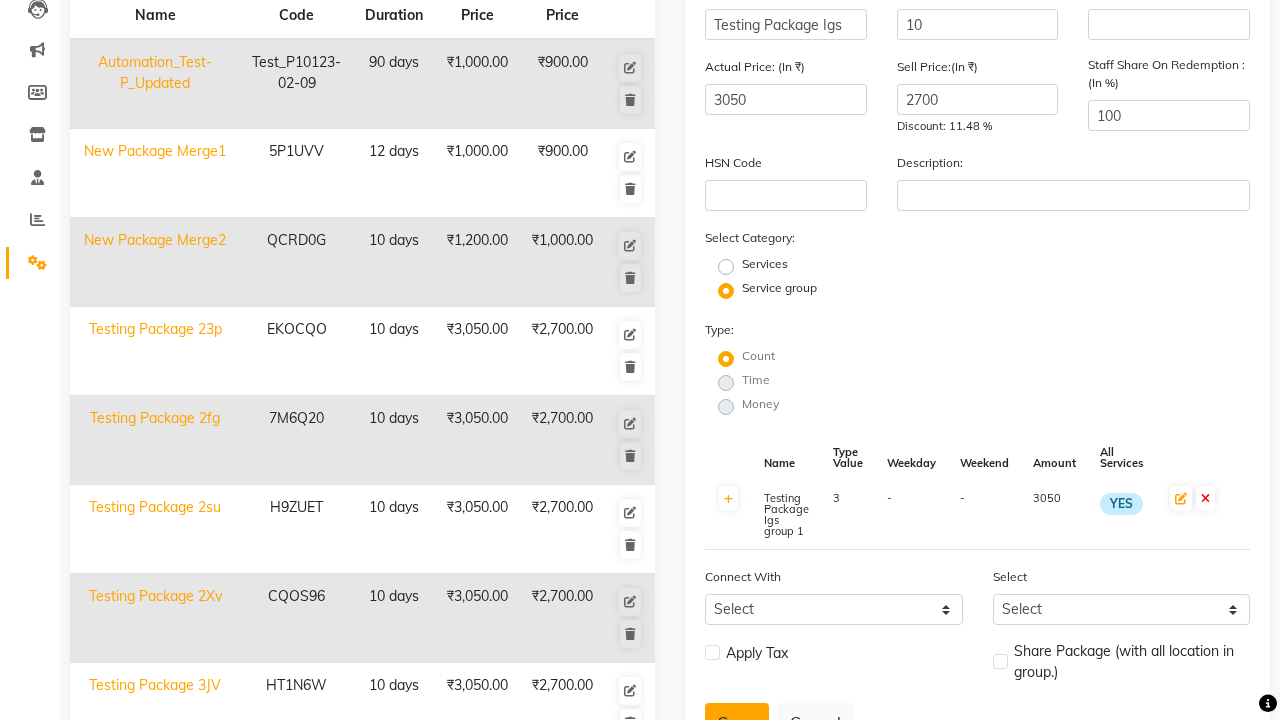 click on "Save" 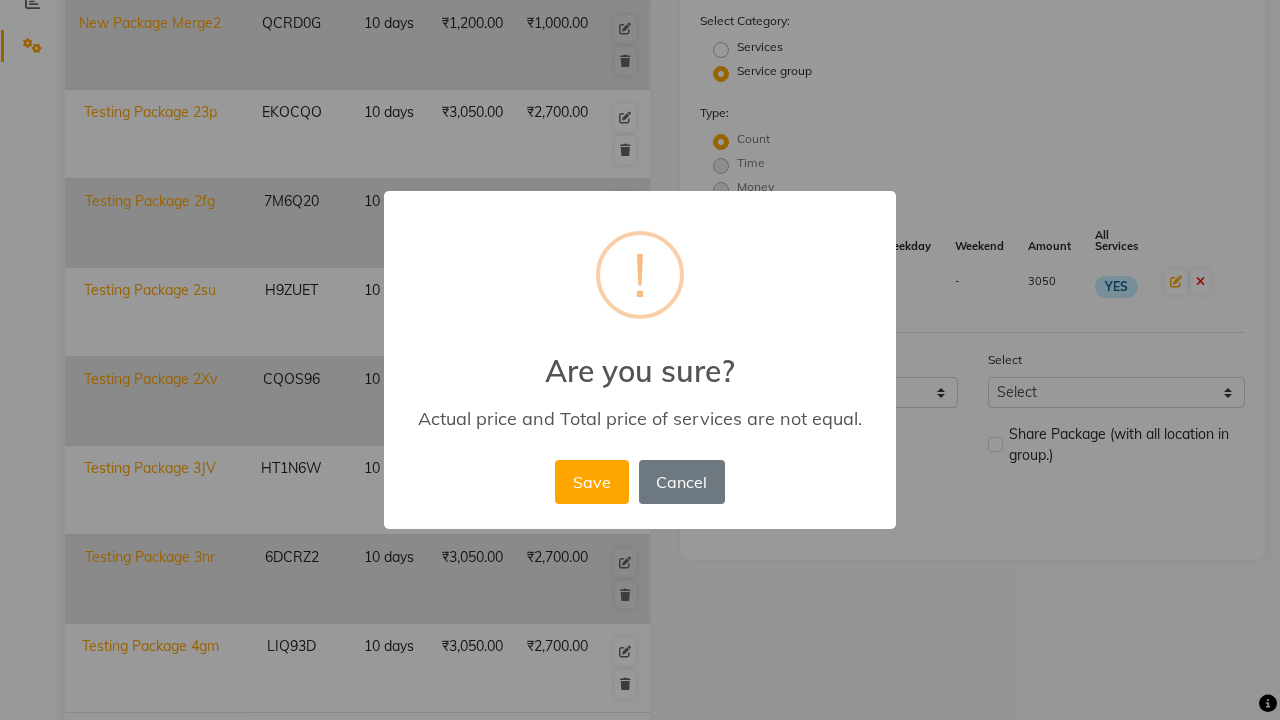 scroll, scrollTop: 527, scrollLeft: 0, axis: vertical 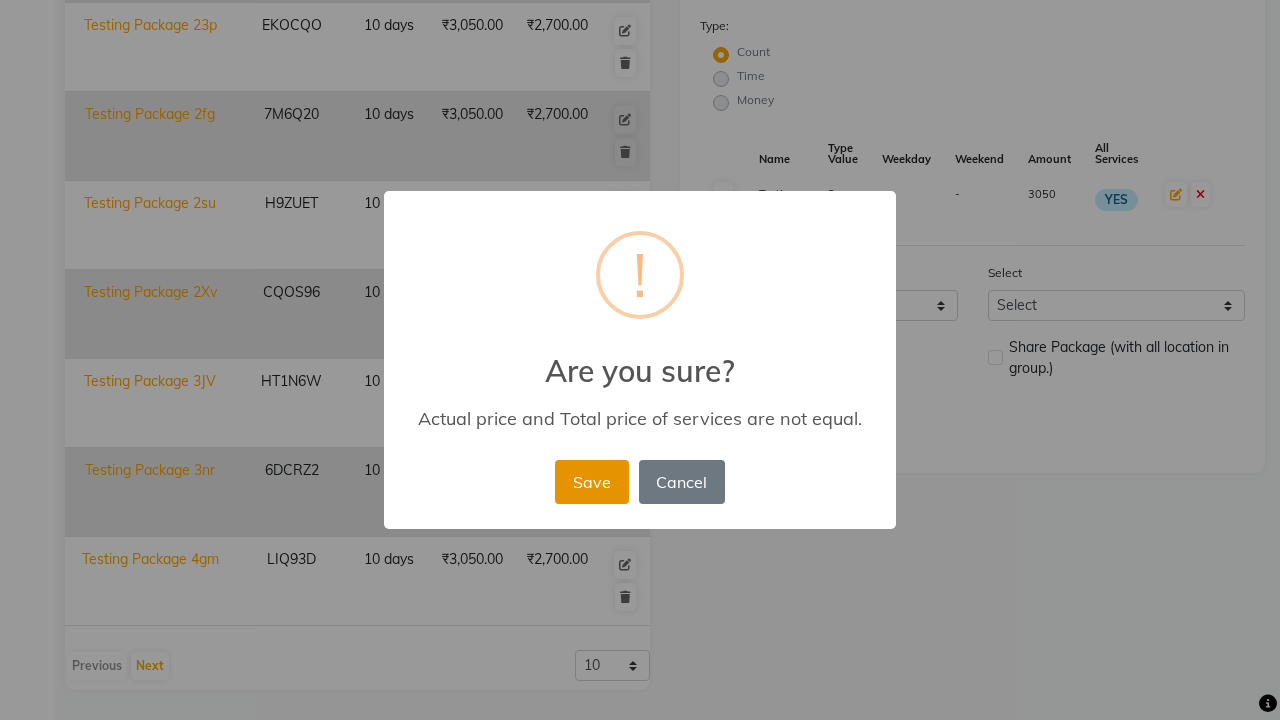 click on "Save" at bounding box center [591, 482] 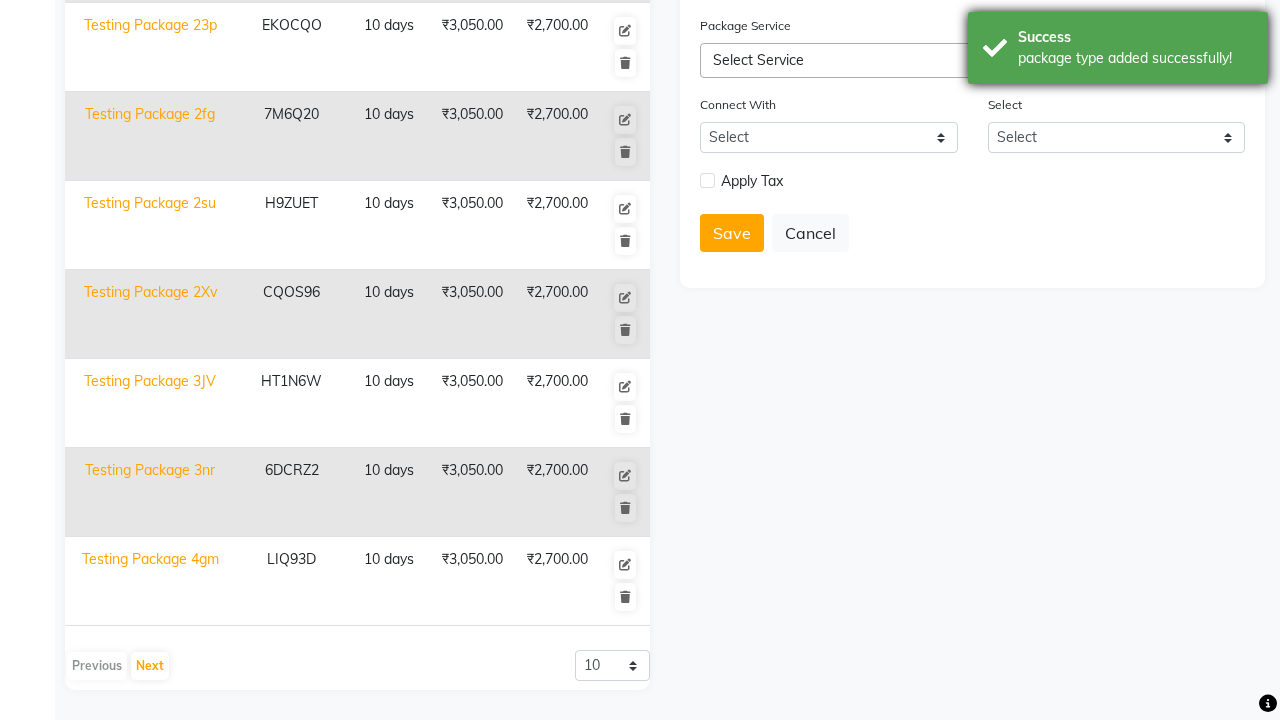 click on "package type added successfully!" at bounding box center (1135, 58) 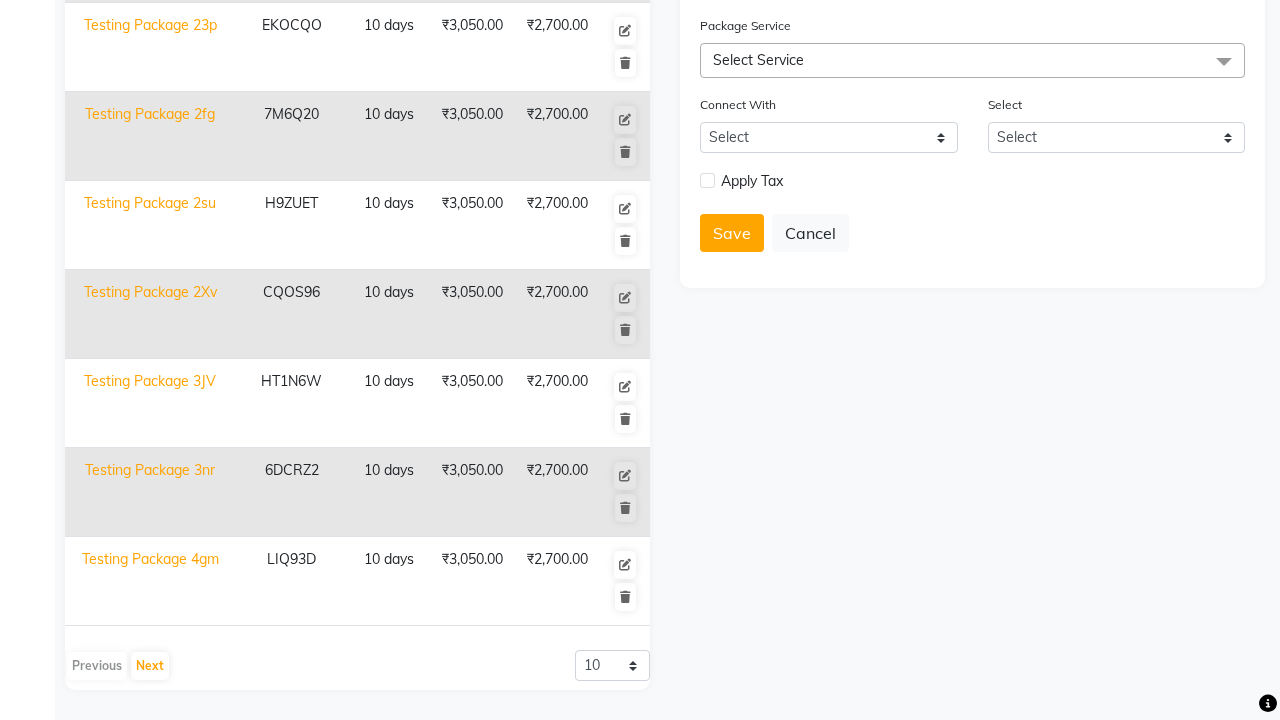 click at bounding box center (32, -491) 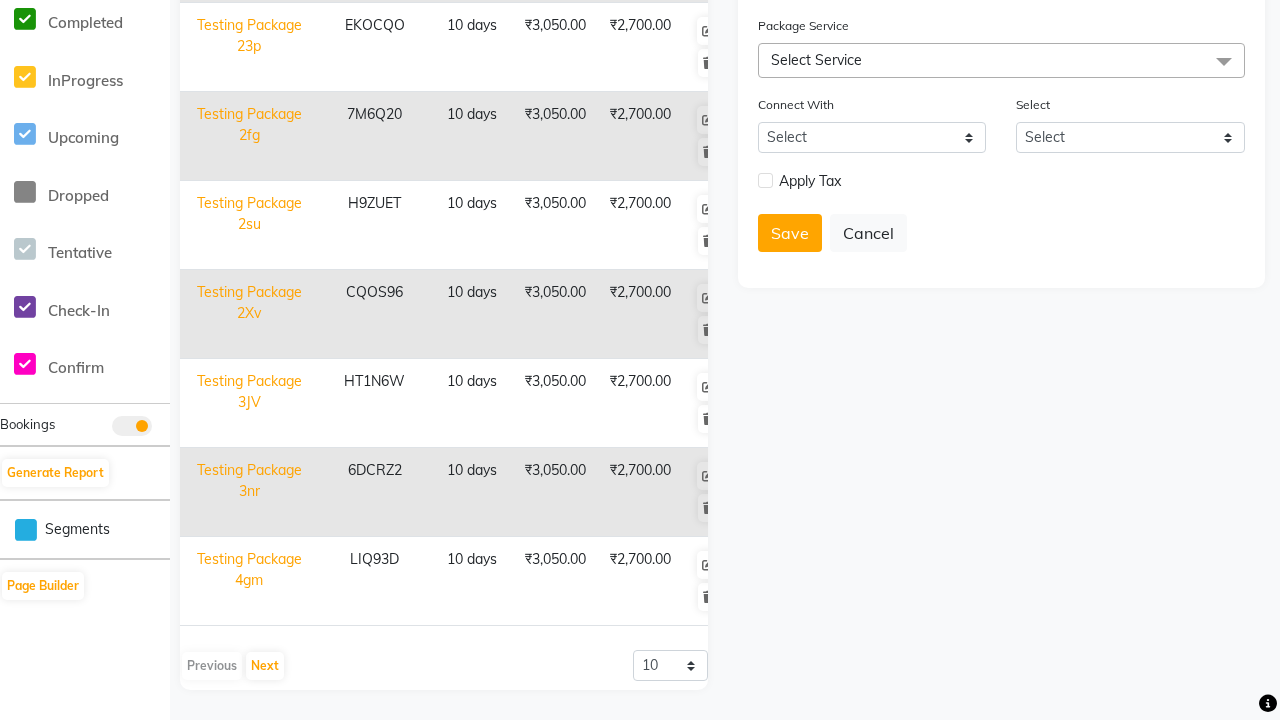 scroll, scrollTop: 0, scrollLeft: 0, axis: both 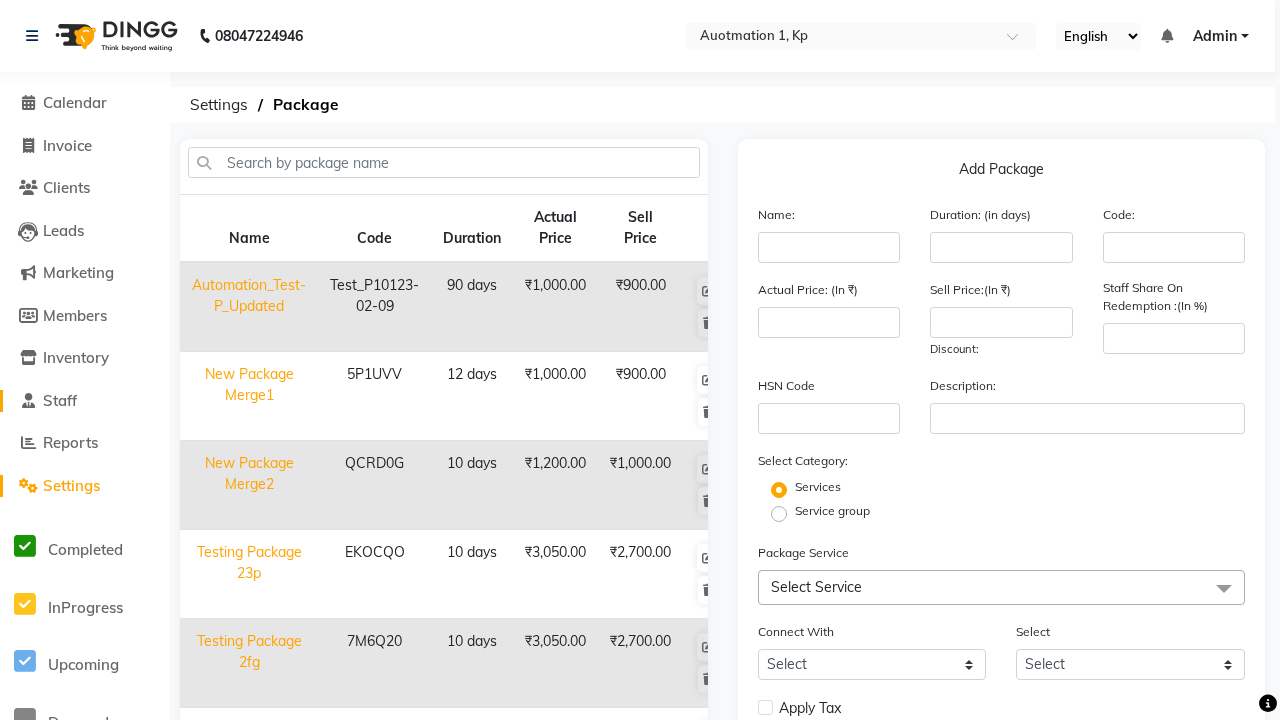 click on "Staff" 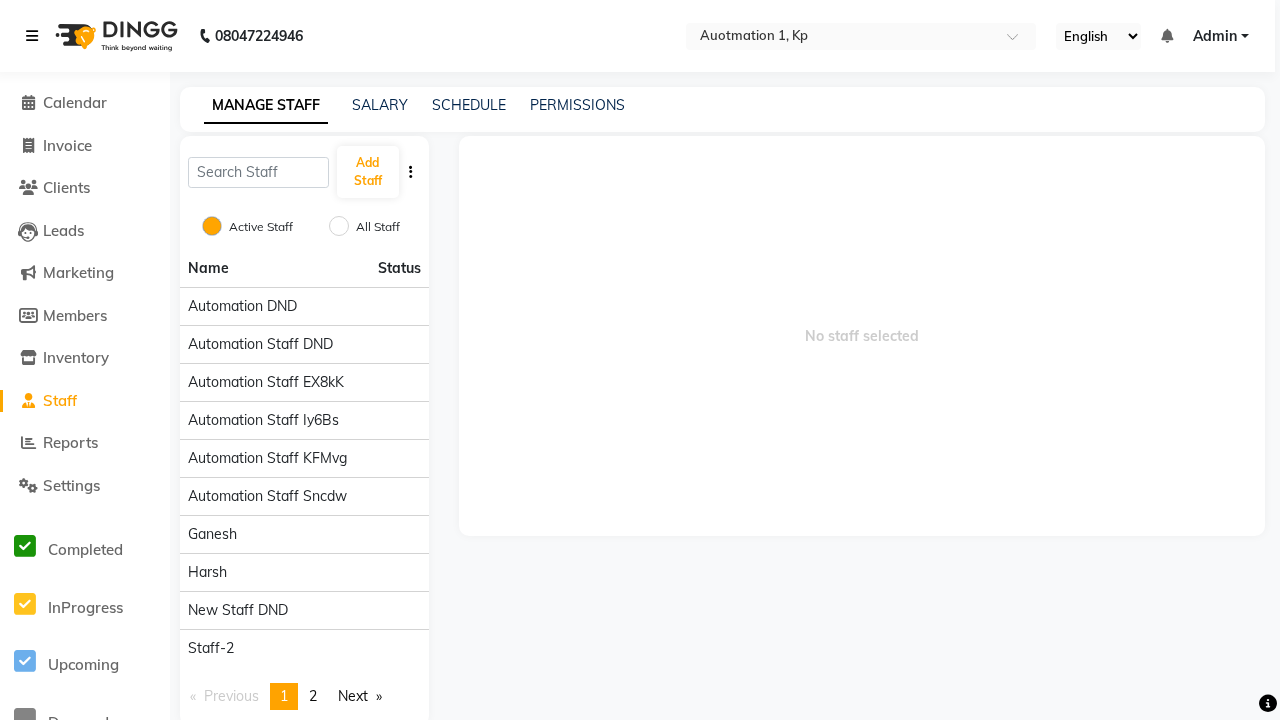 click at bounding box center [32, 36] 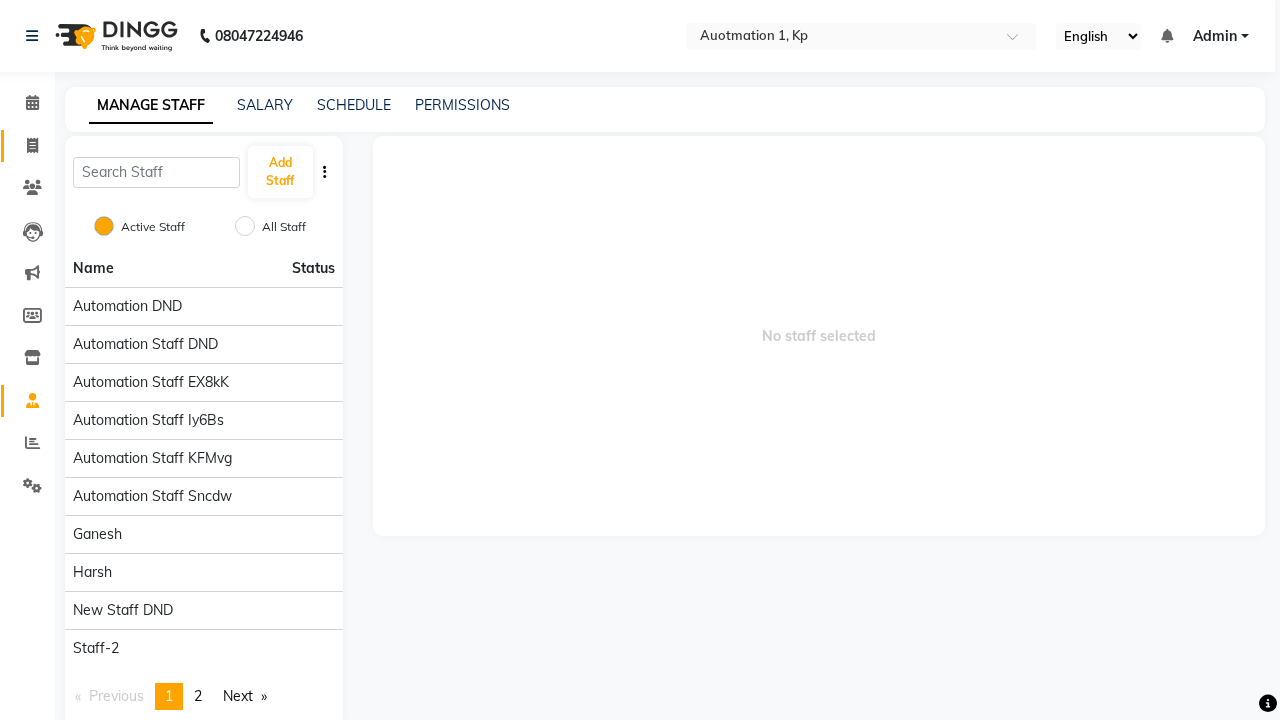 click 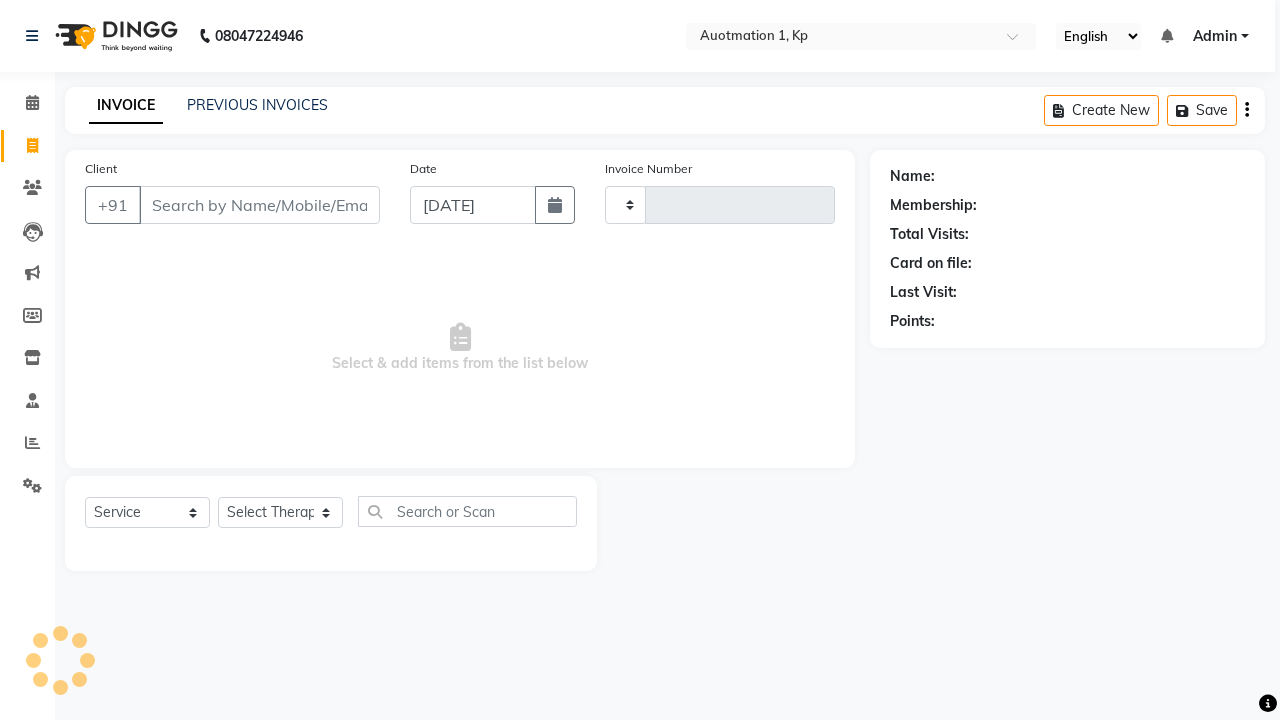 type on "2572" 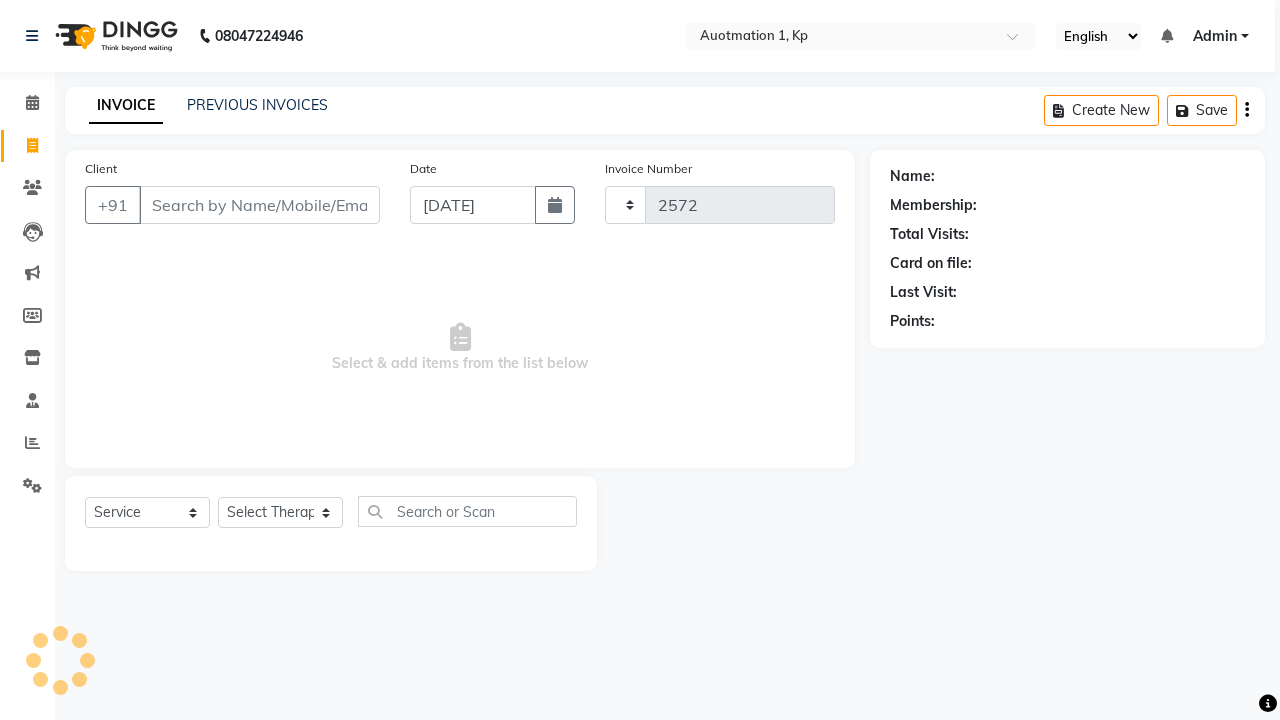 select on "150" 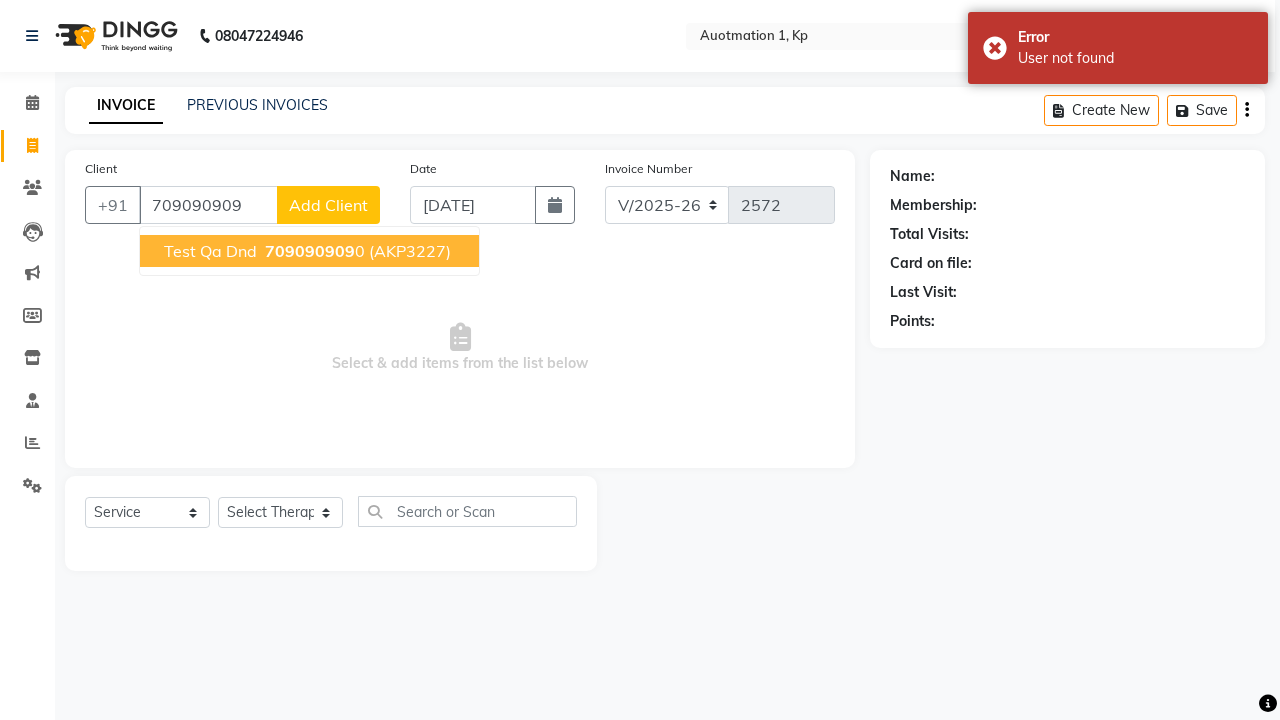 click on "709090909" at bounding box center (310, 251) 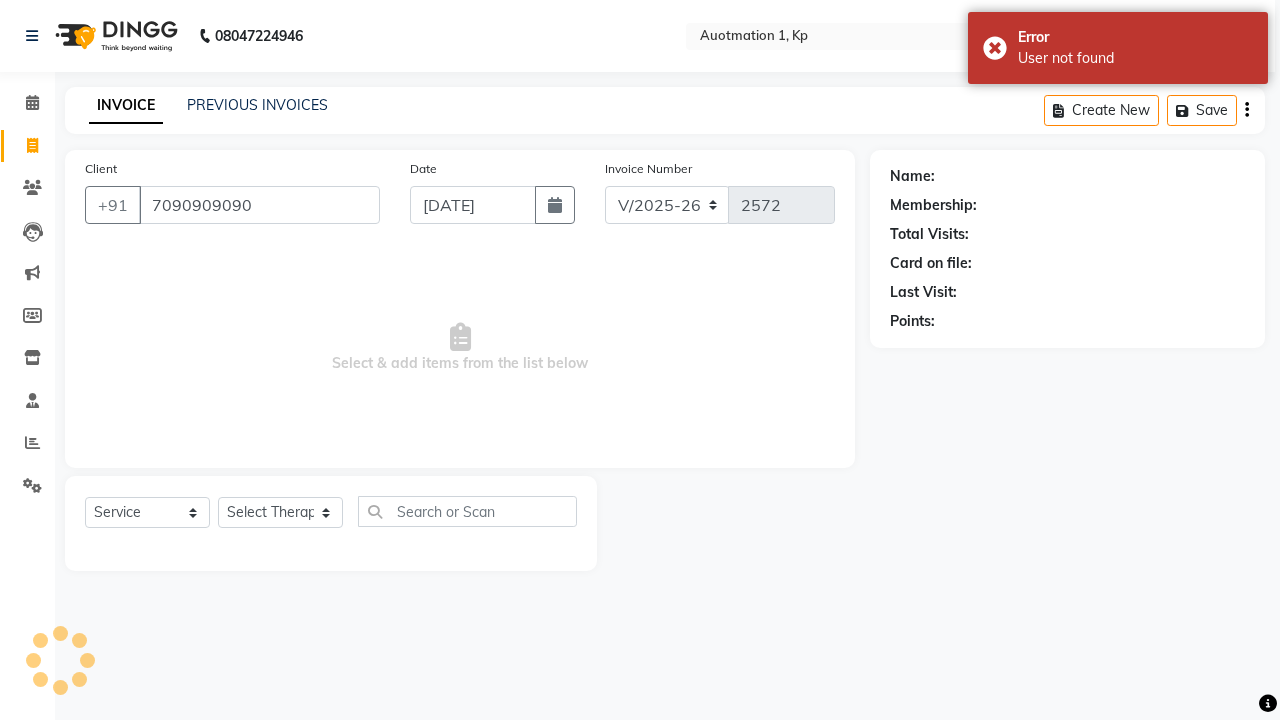 type on "7090909090" 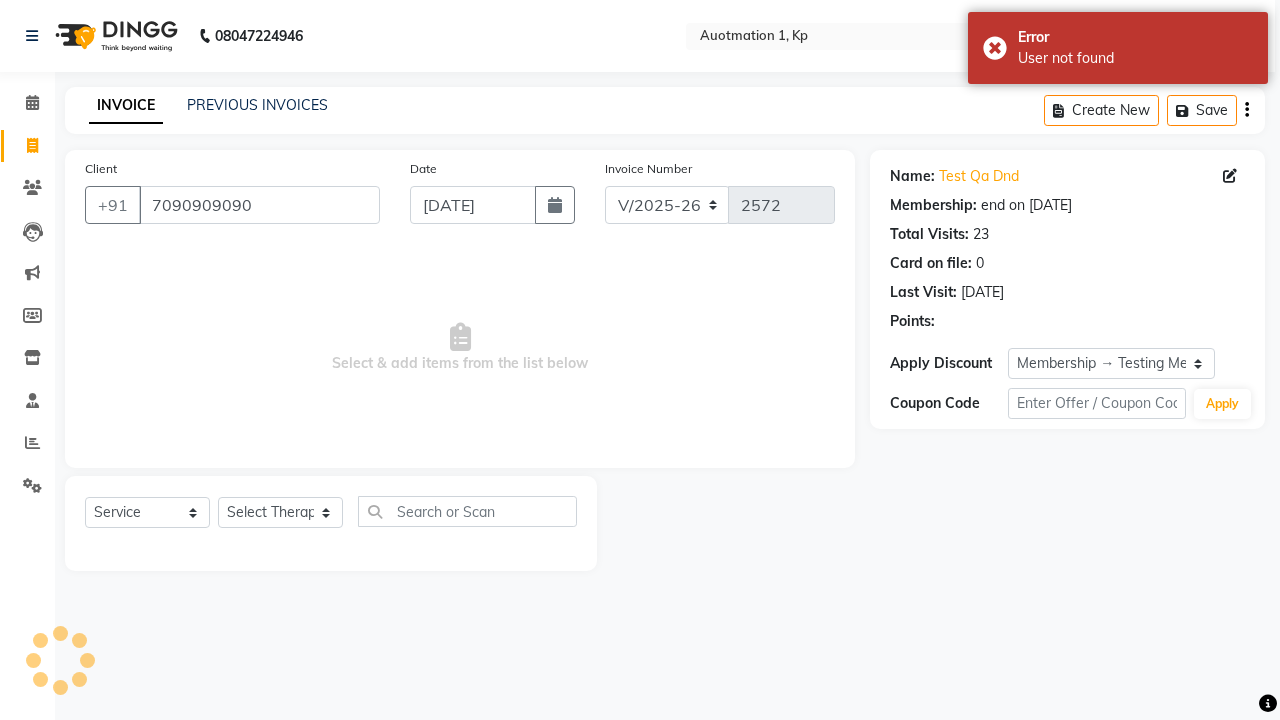select on "0:" 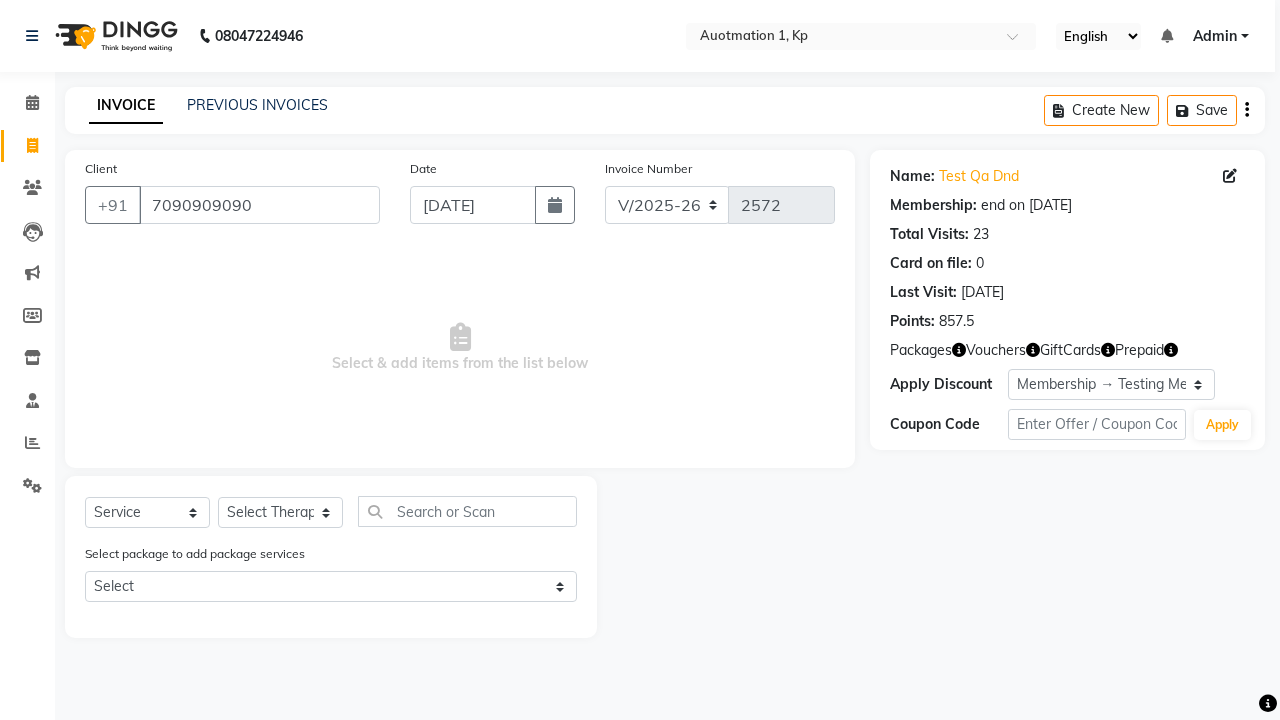 select on "package" 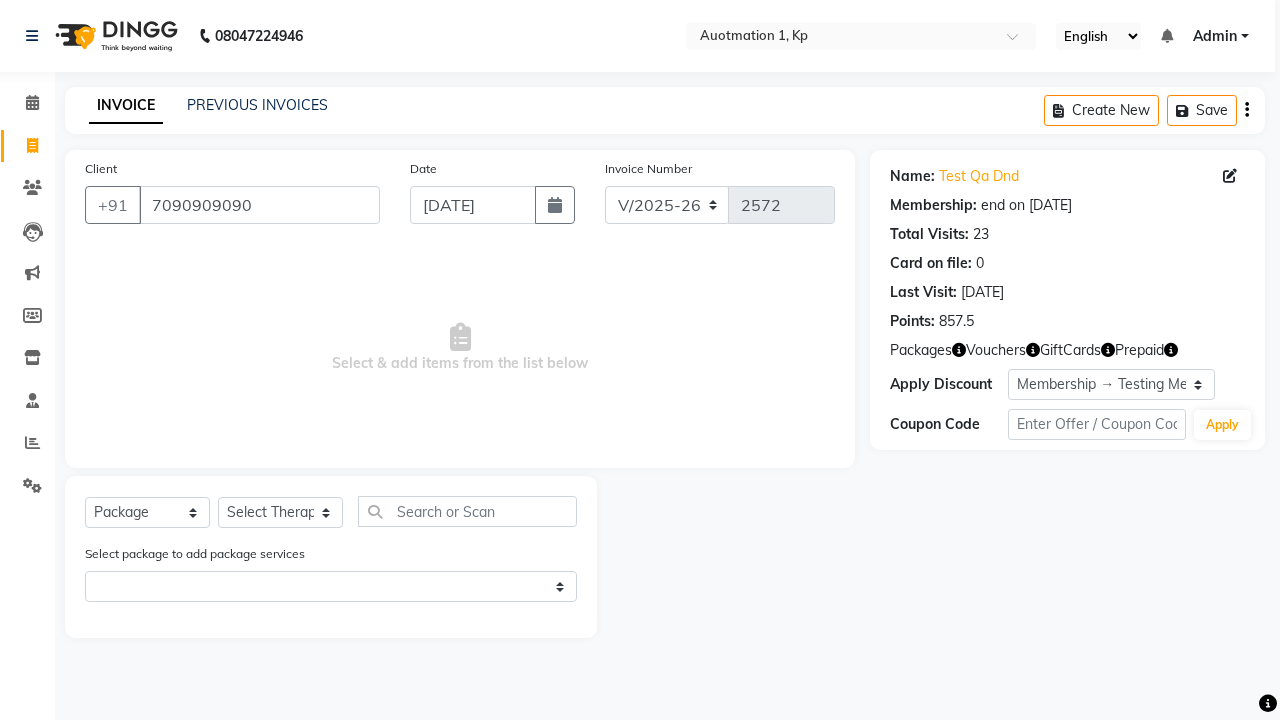 select on "5439" 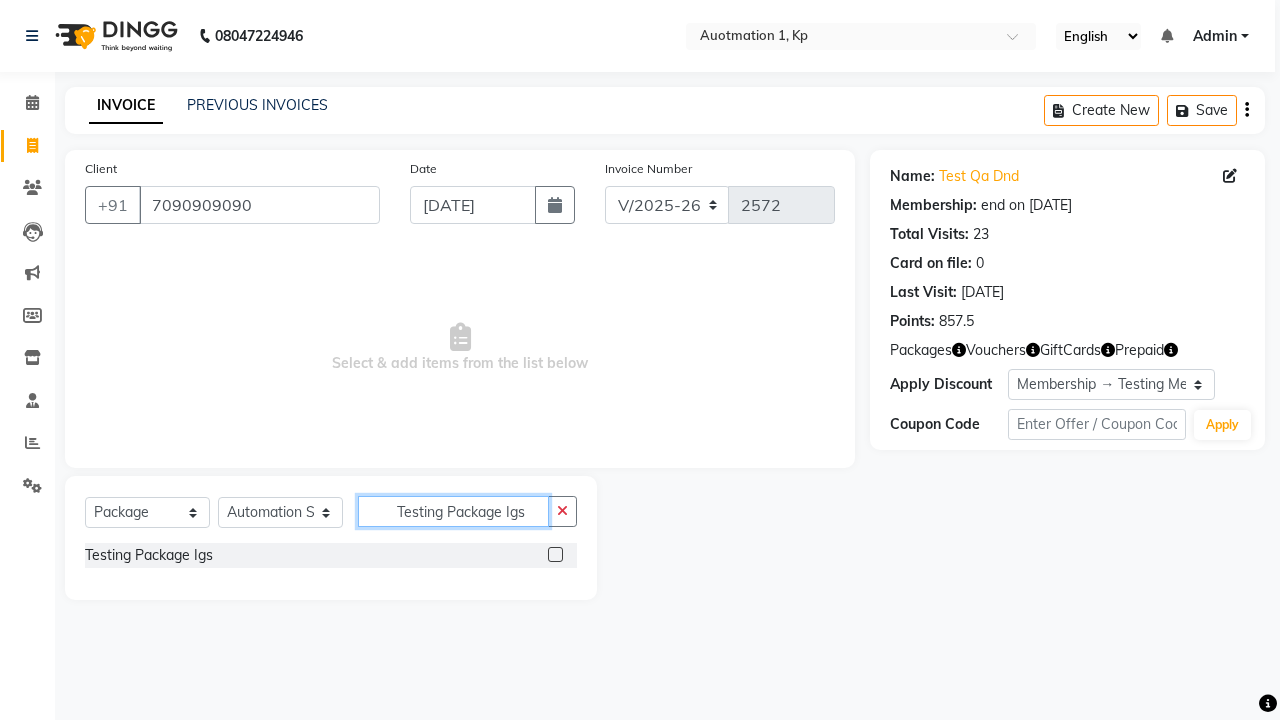 type on "Testing Package Igs" 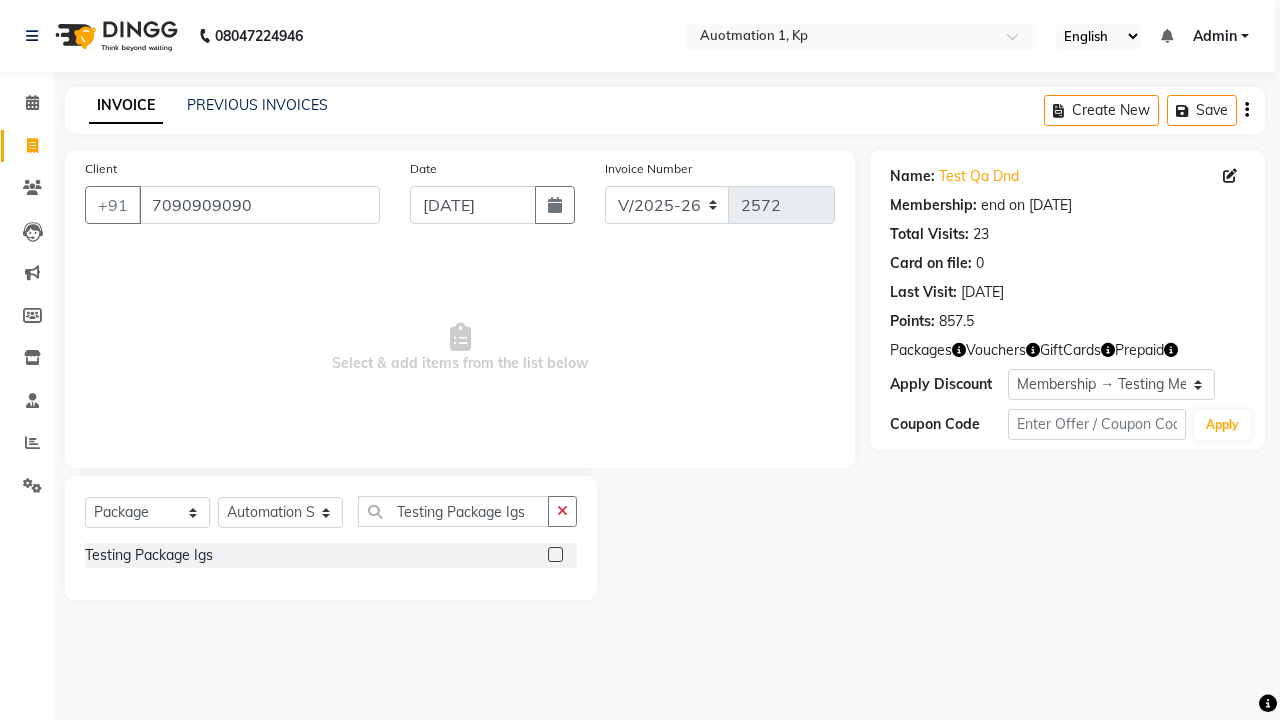 click 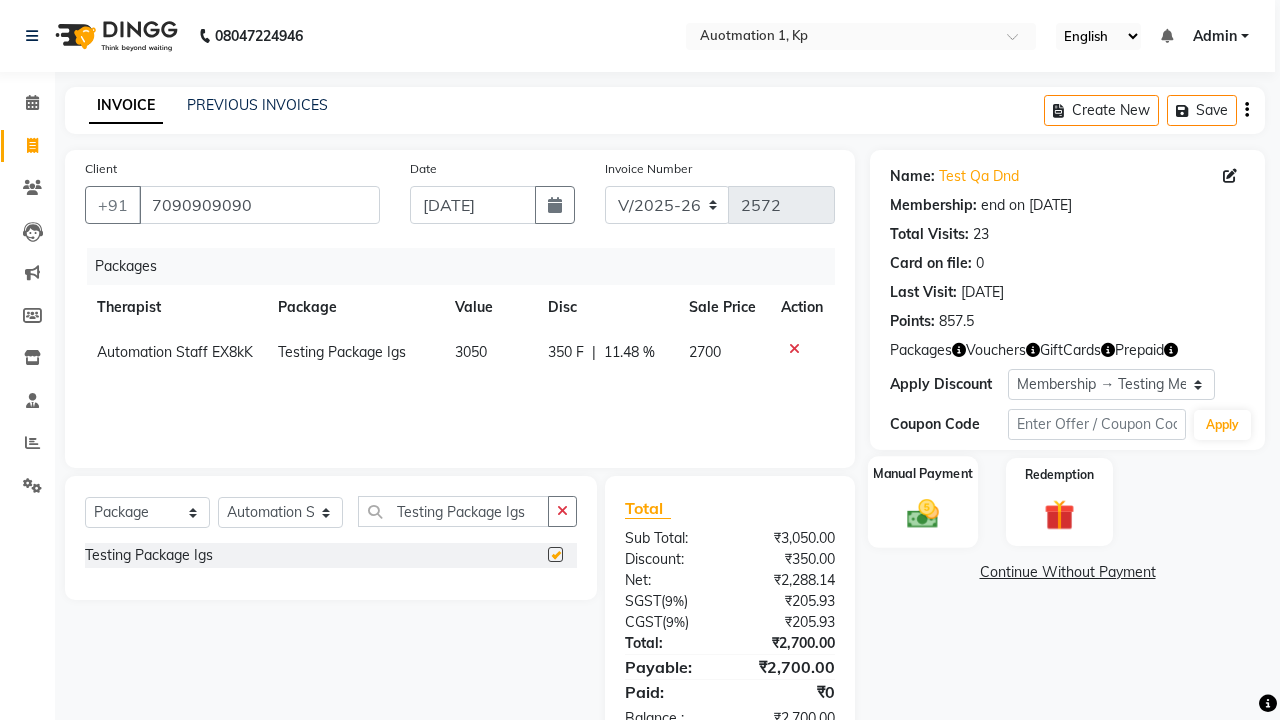 click 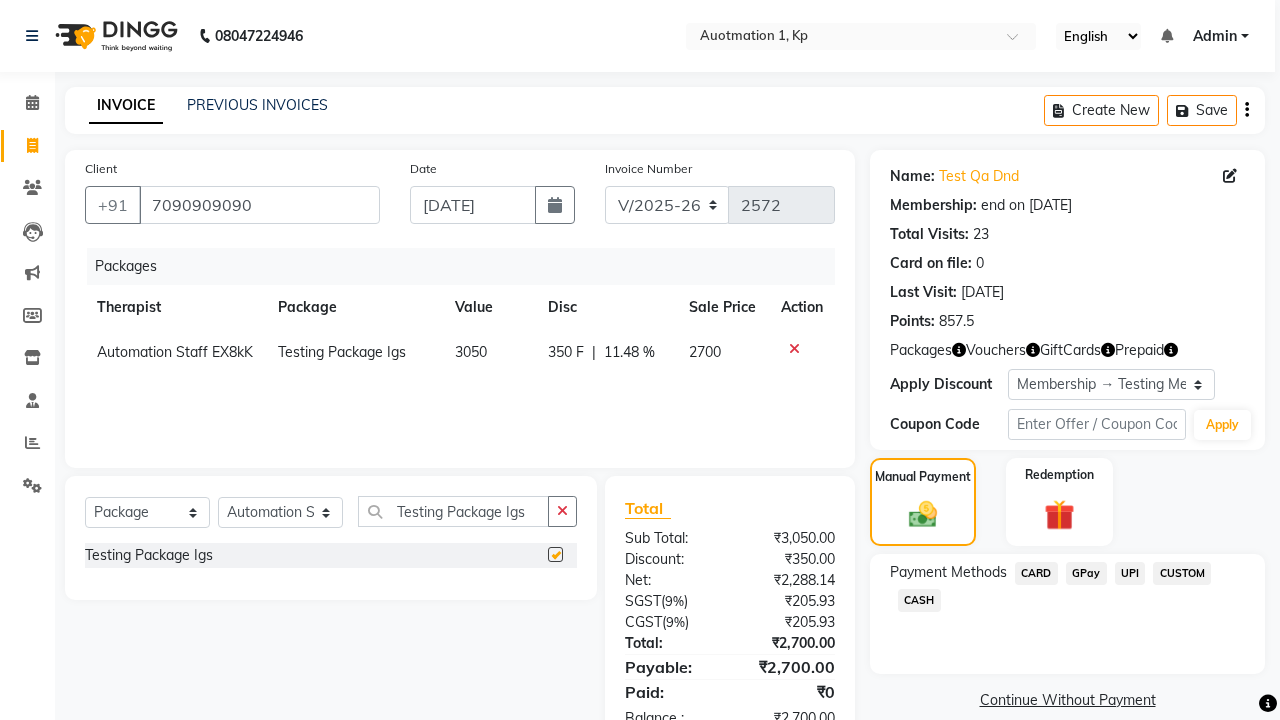 click on "CARD" 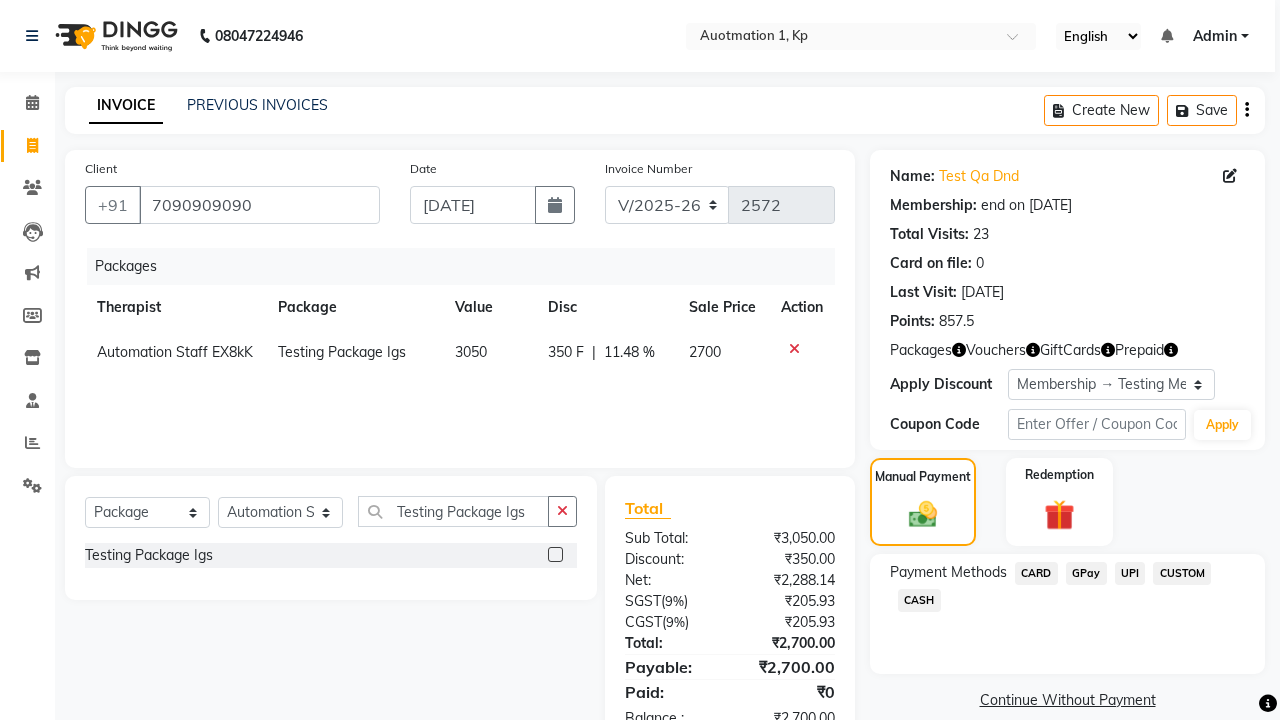 checkbox on "false" 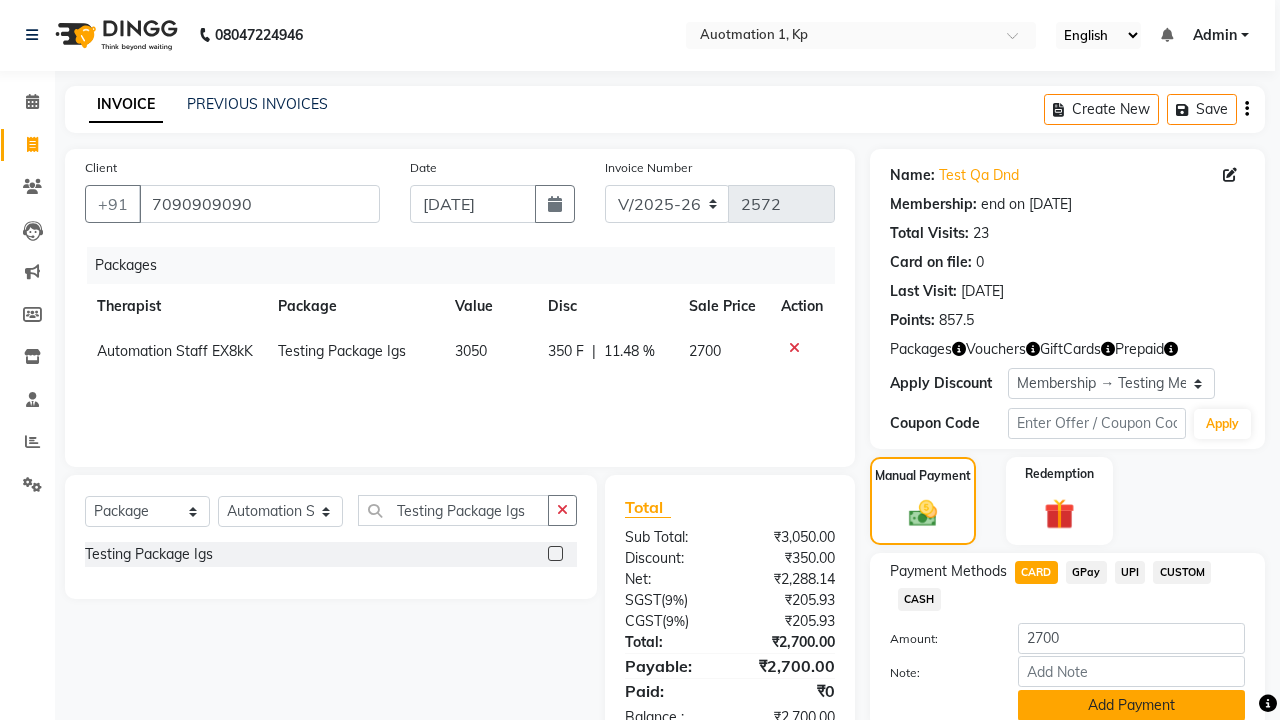 click on "Add Payment" 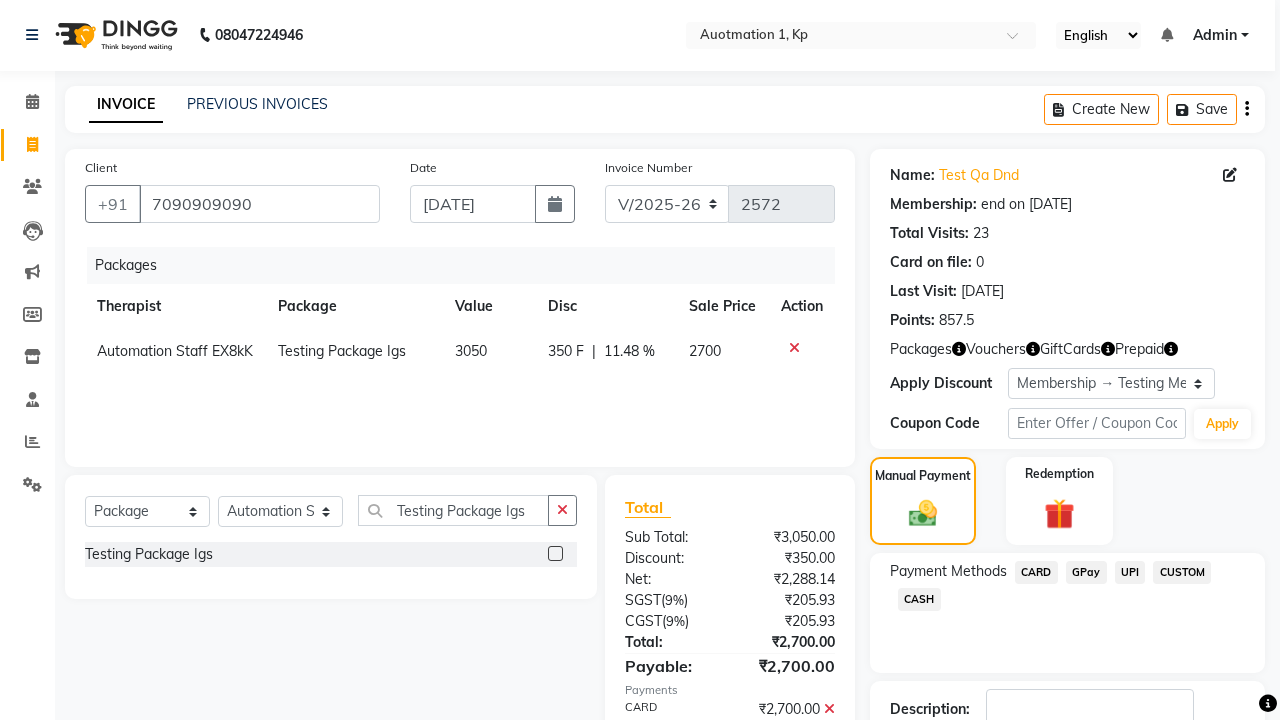 click 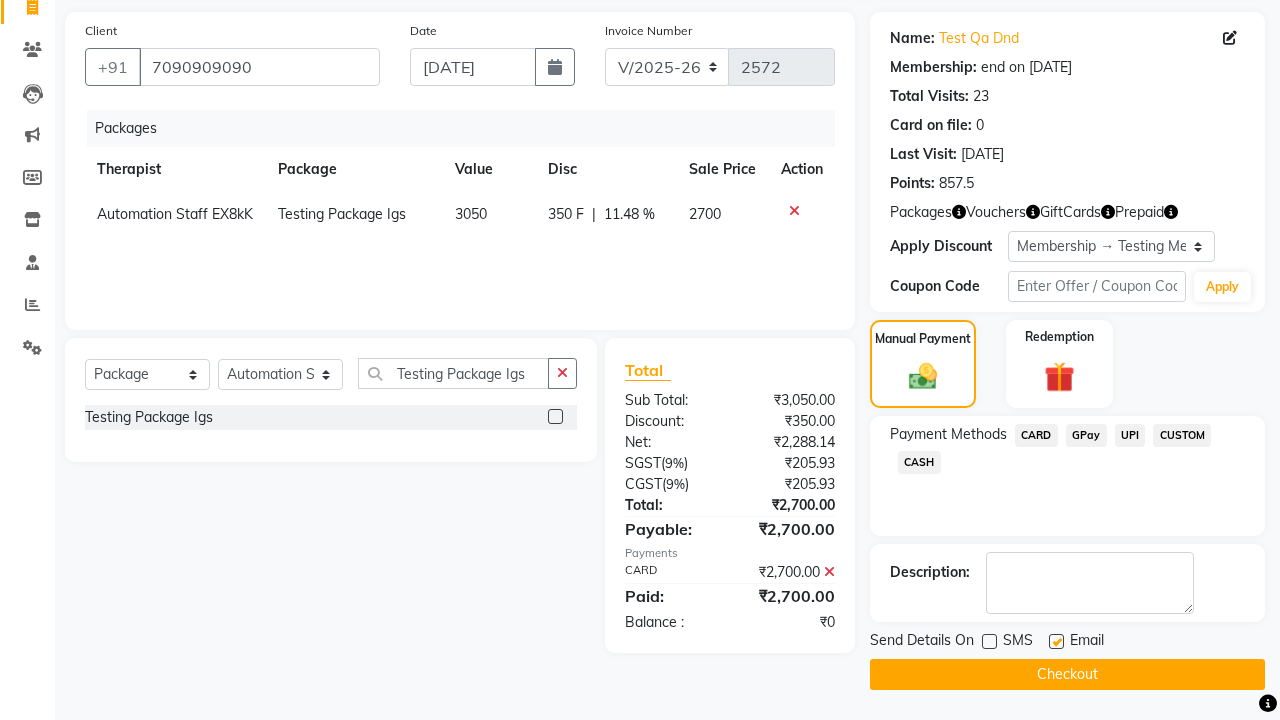 click 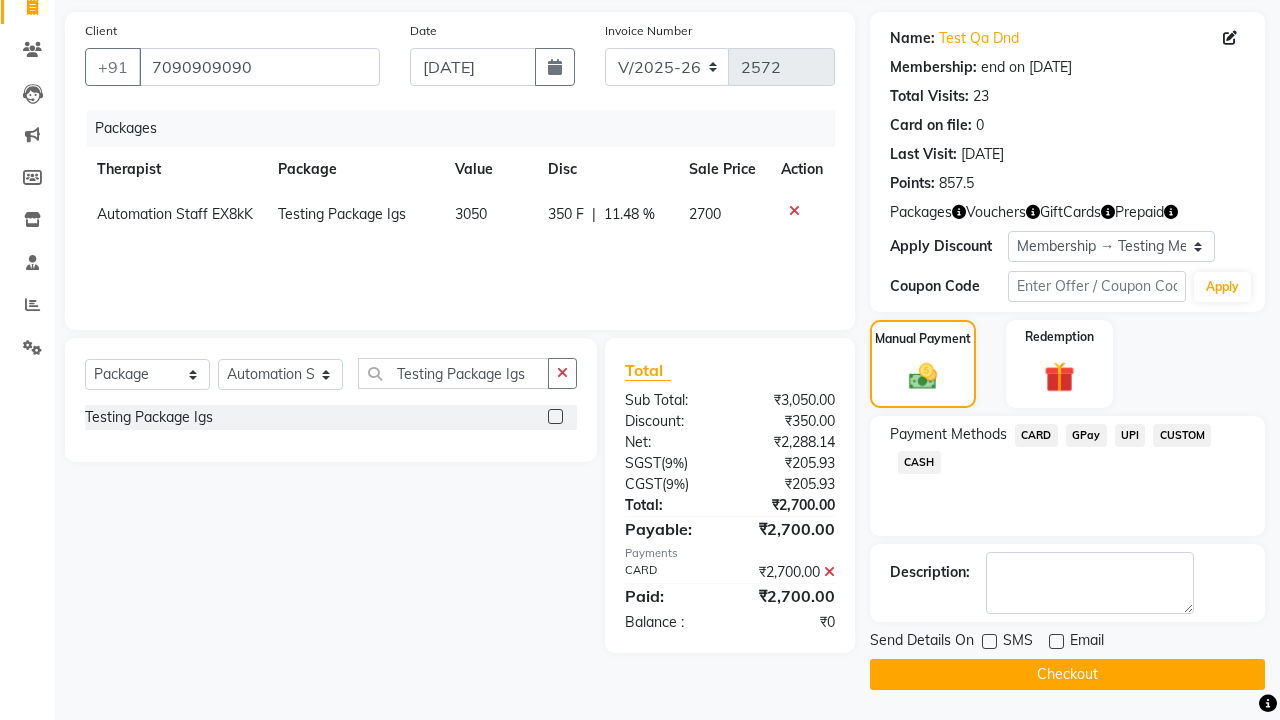 click on "Checkout" 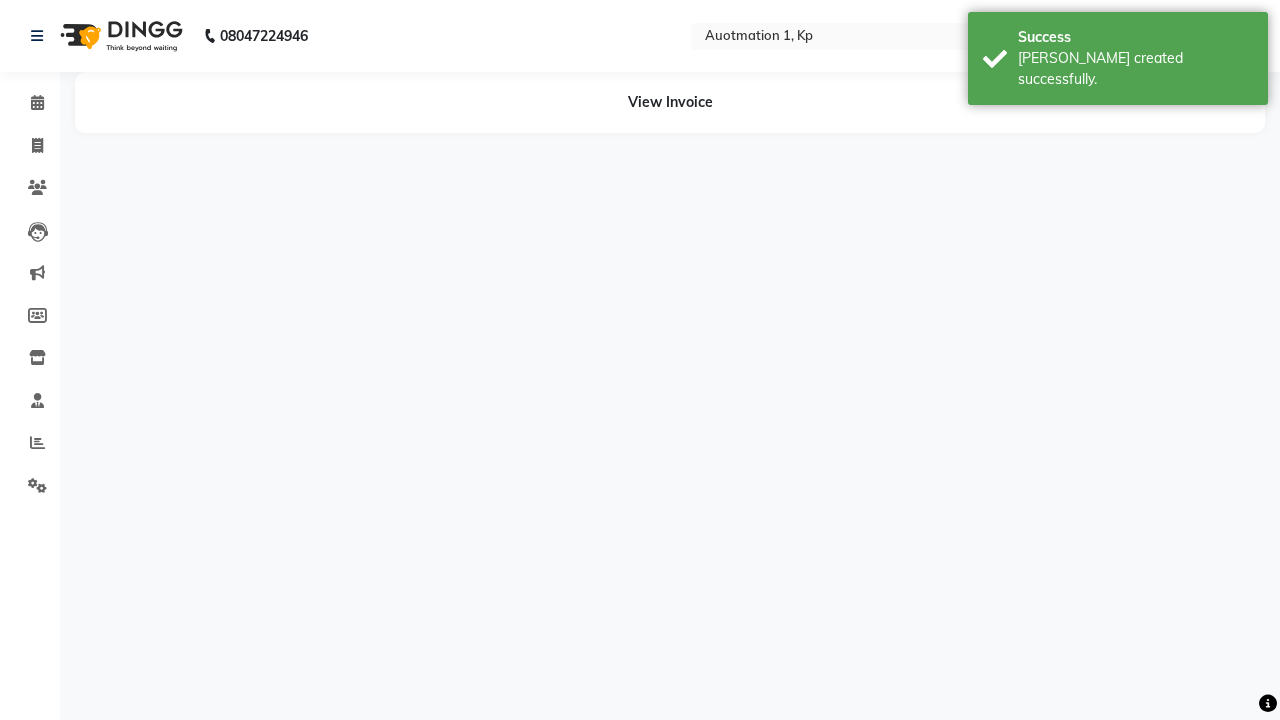 scroll, scrollTop: 0, scrollLeft: 0, axis: both 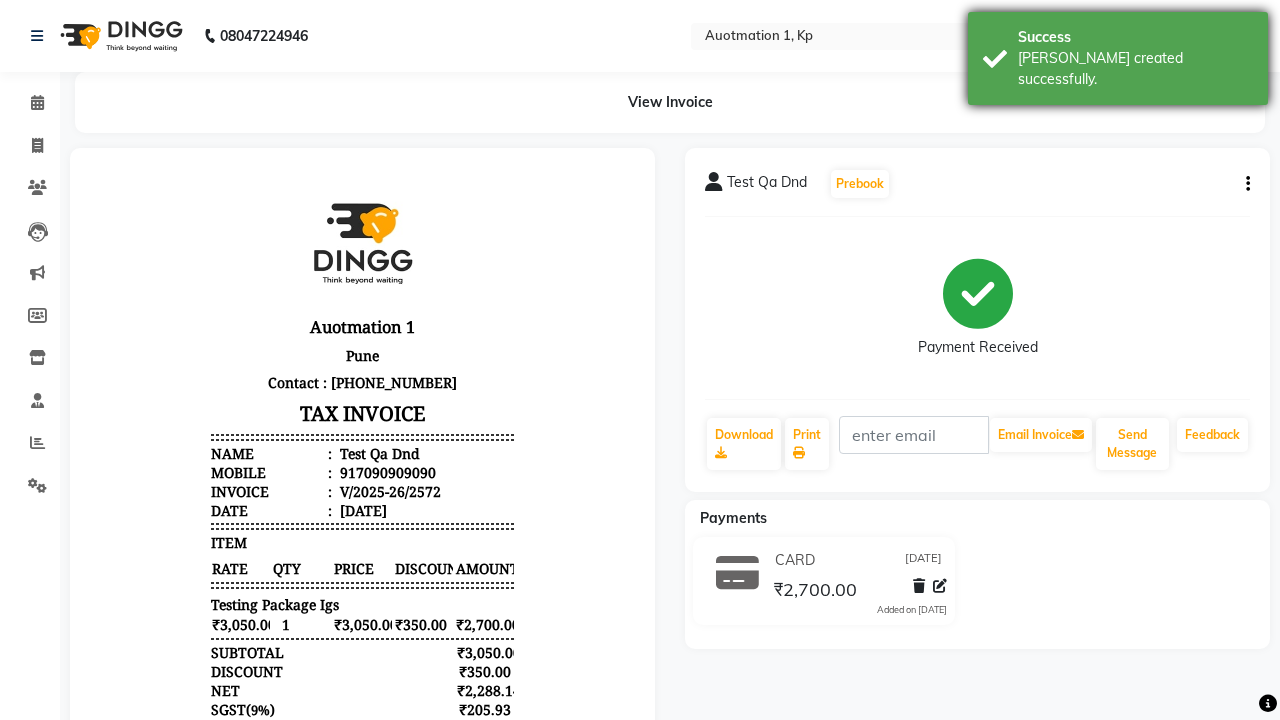 click on "[PERSON_NAME] created successfully." at bounding box center (1135, 69) 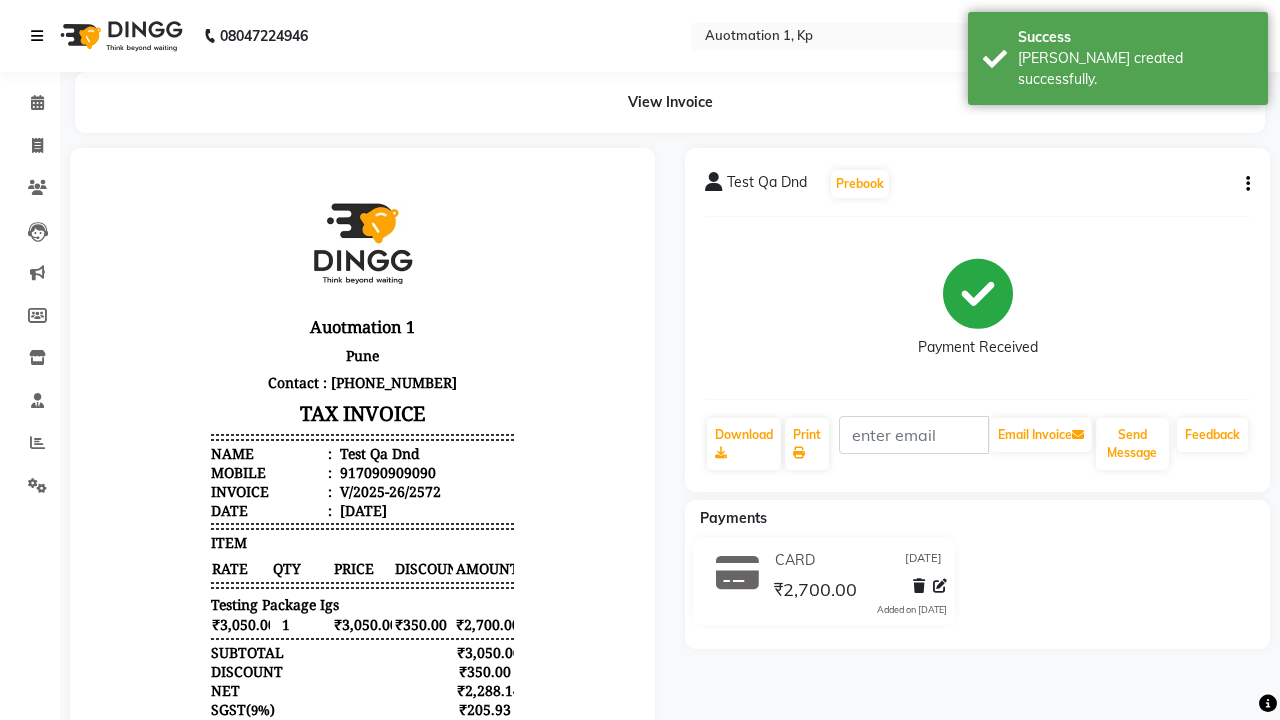 click at bounding box center [37, 36] 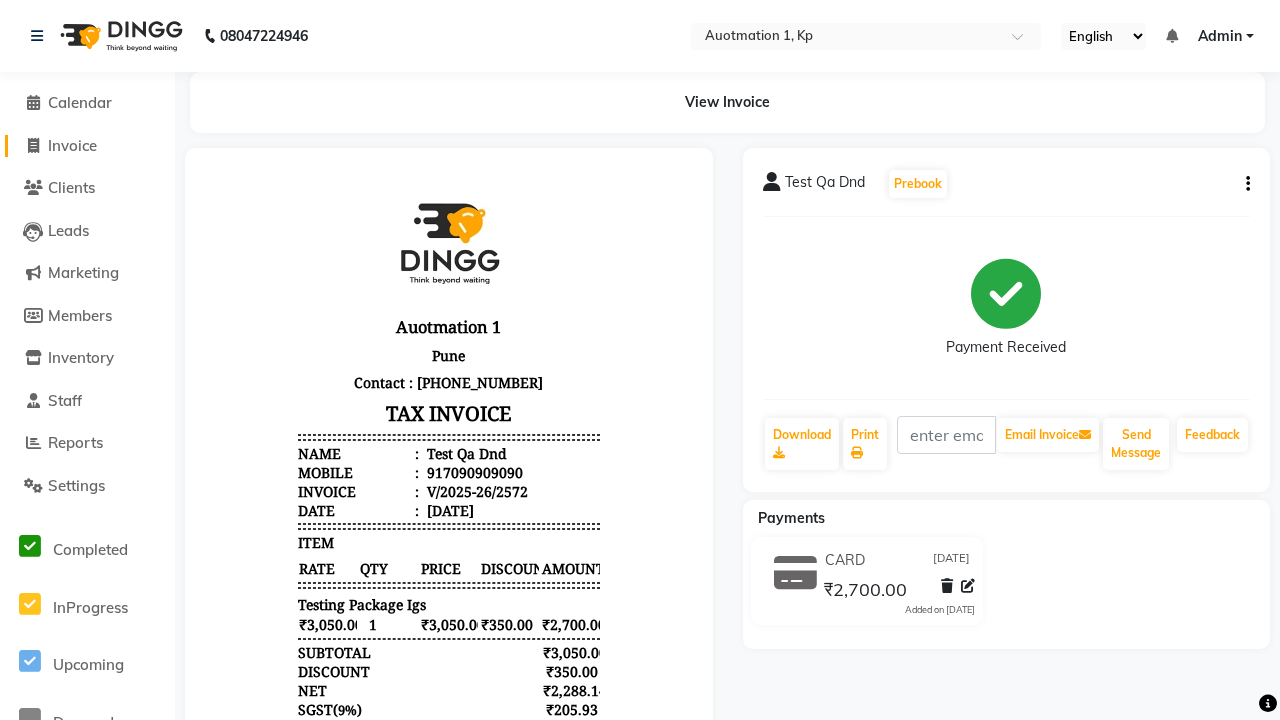 click on "Invoice" 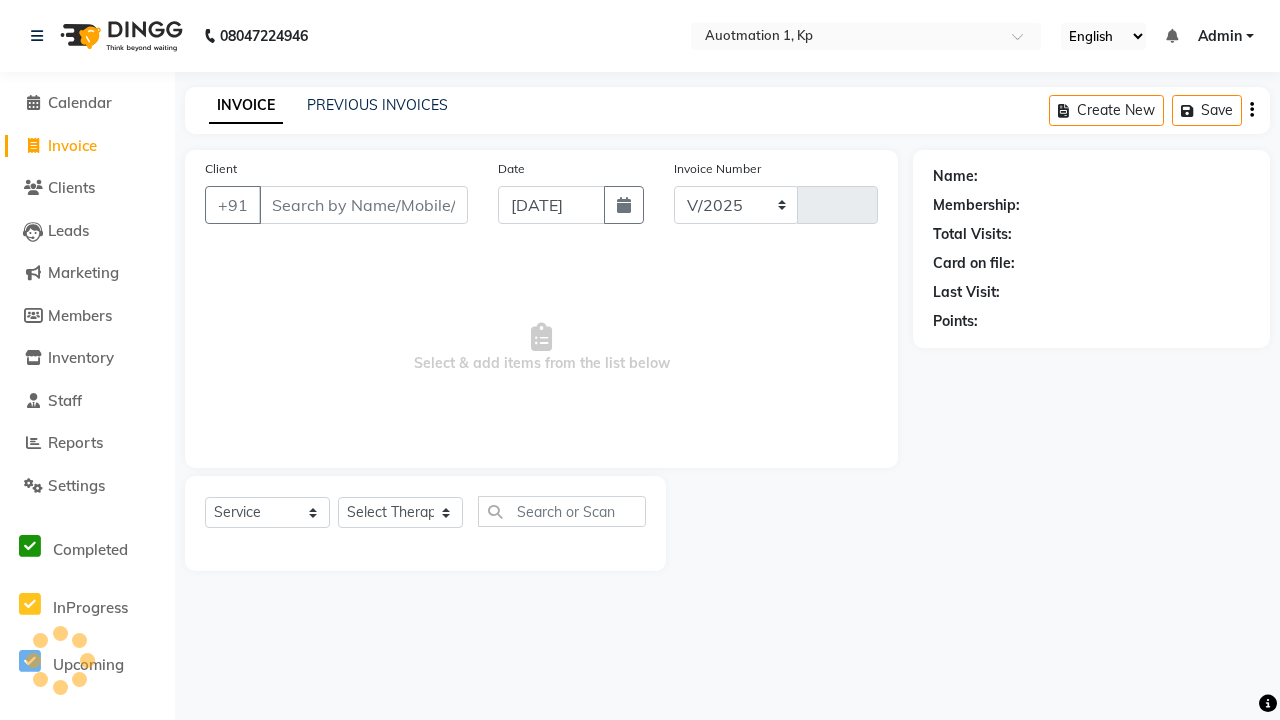 select on "150" 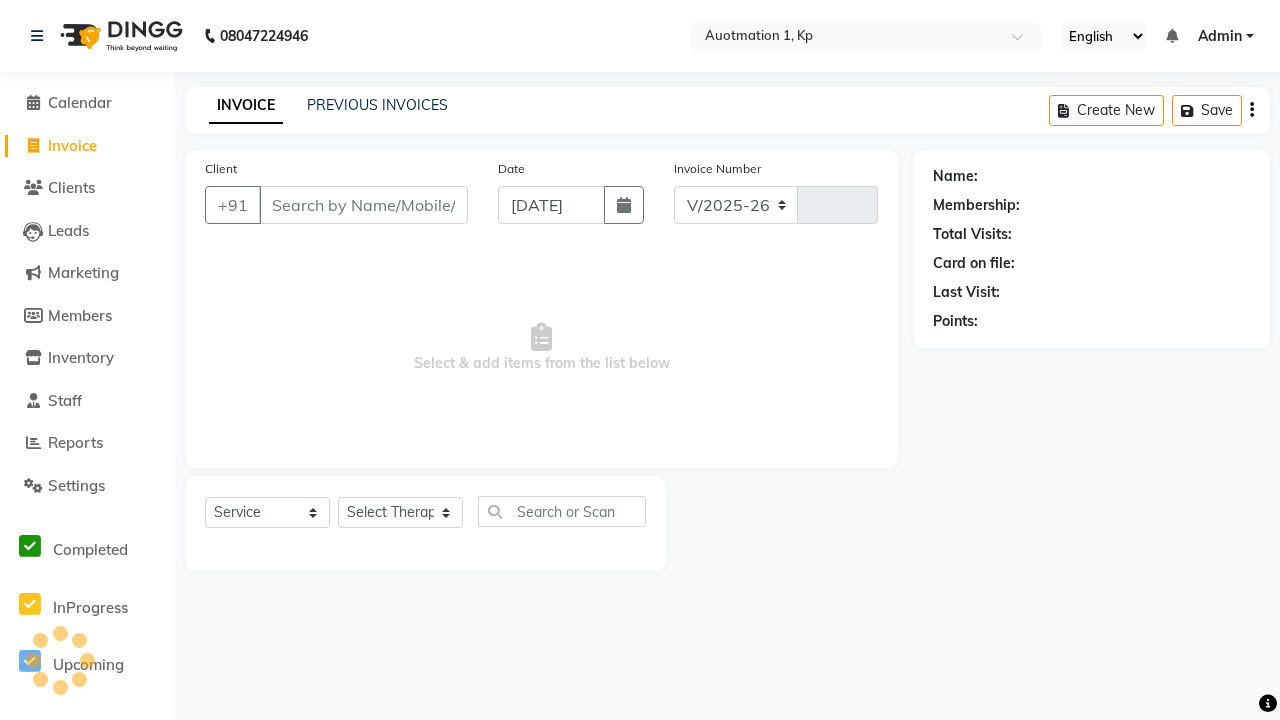 type on "2573" 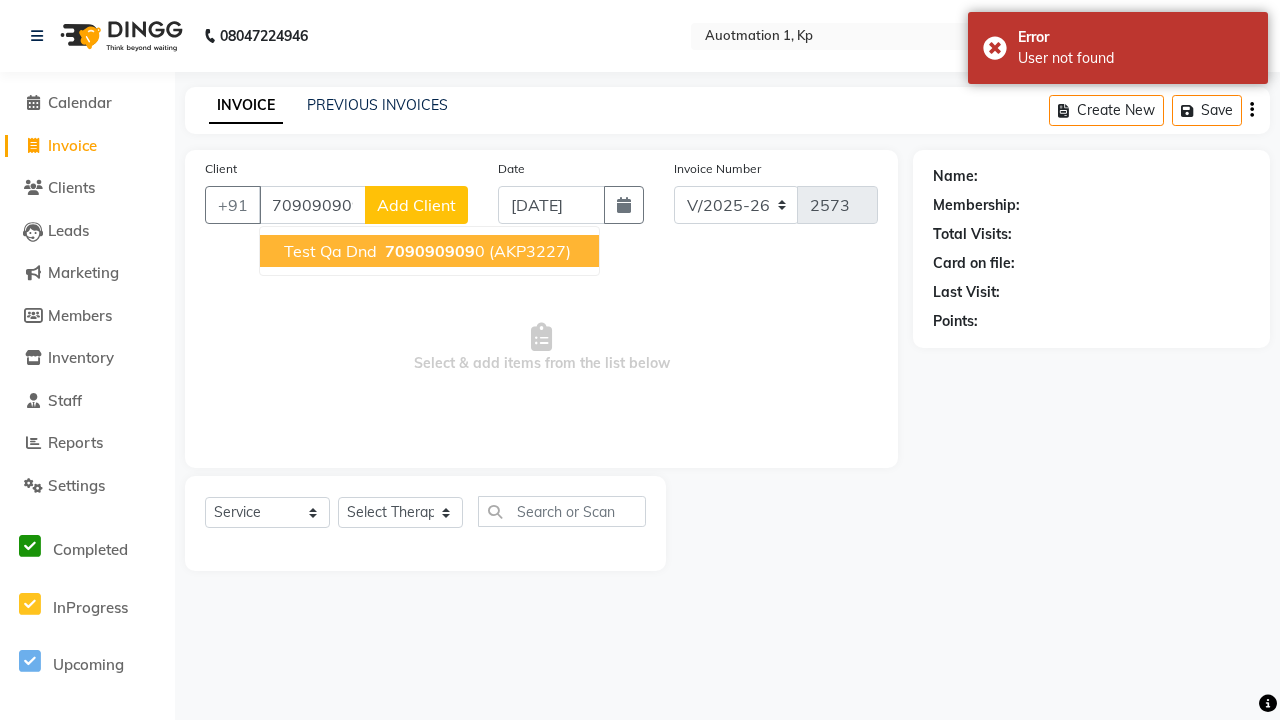 click on "709090909" at bounding box center (430, 251) 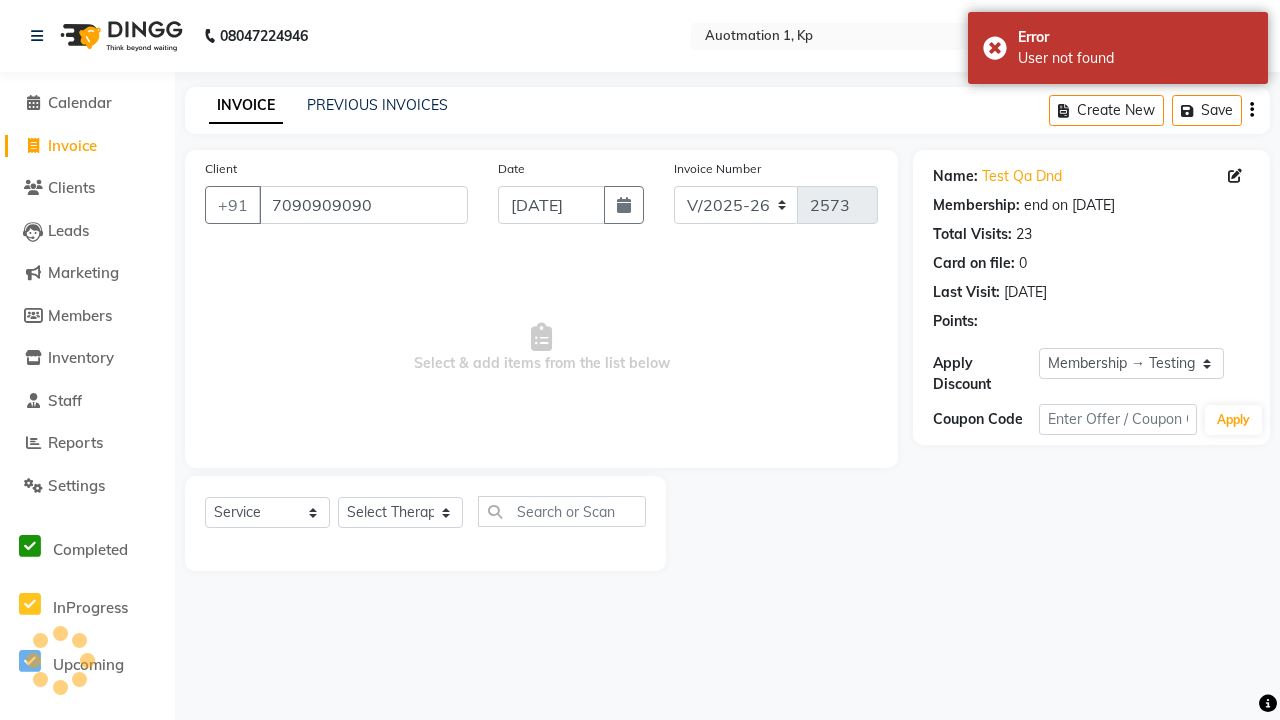 select on "0:" 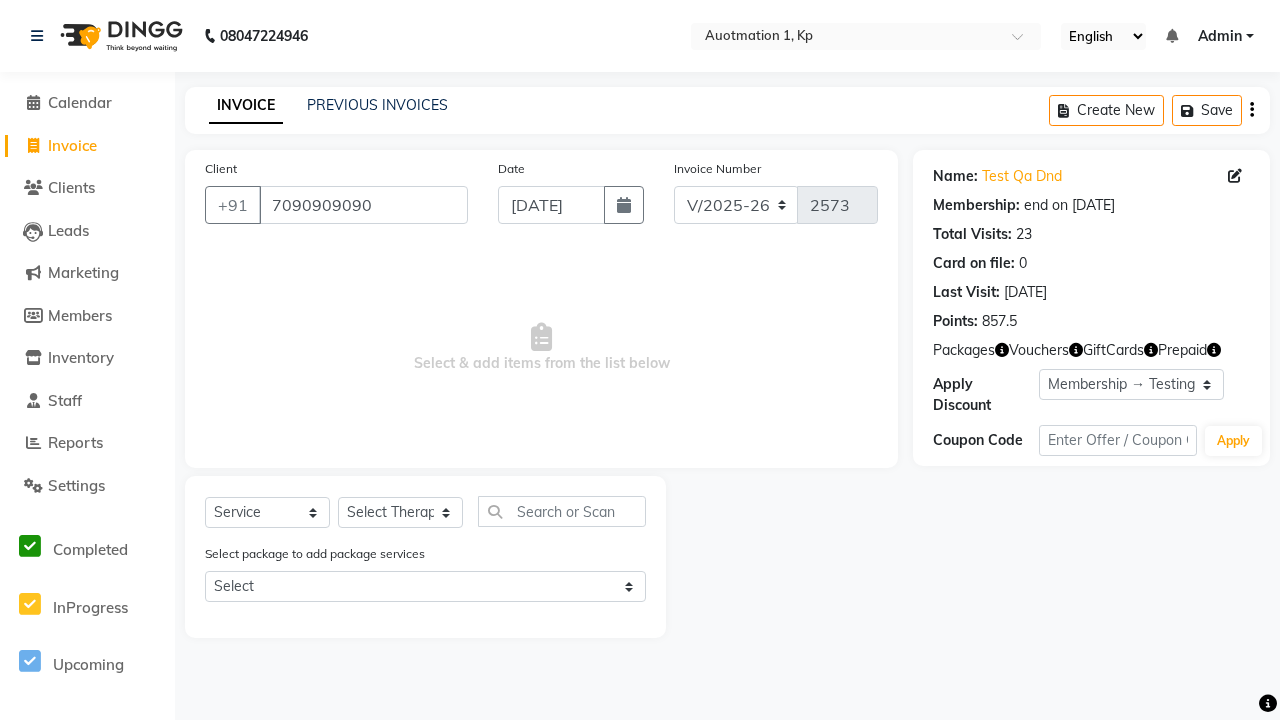select on "5439" 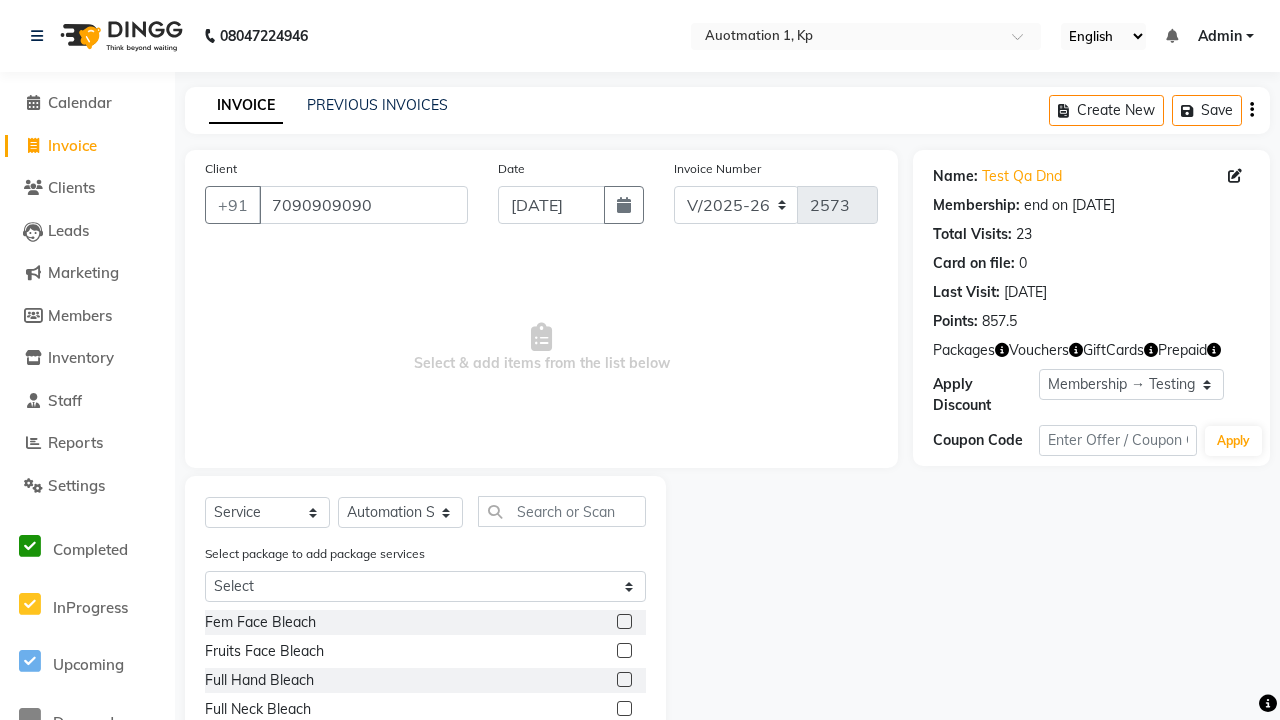 click 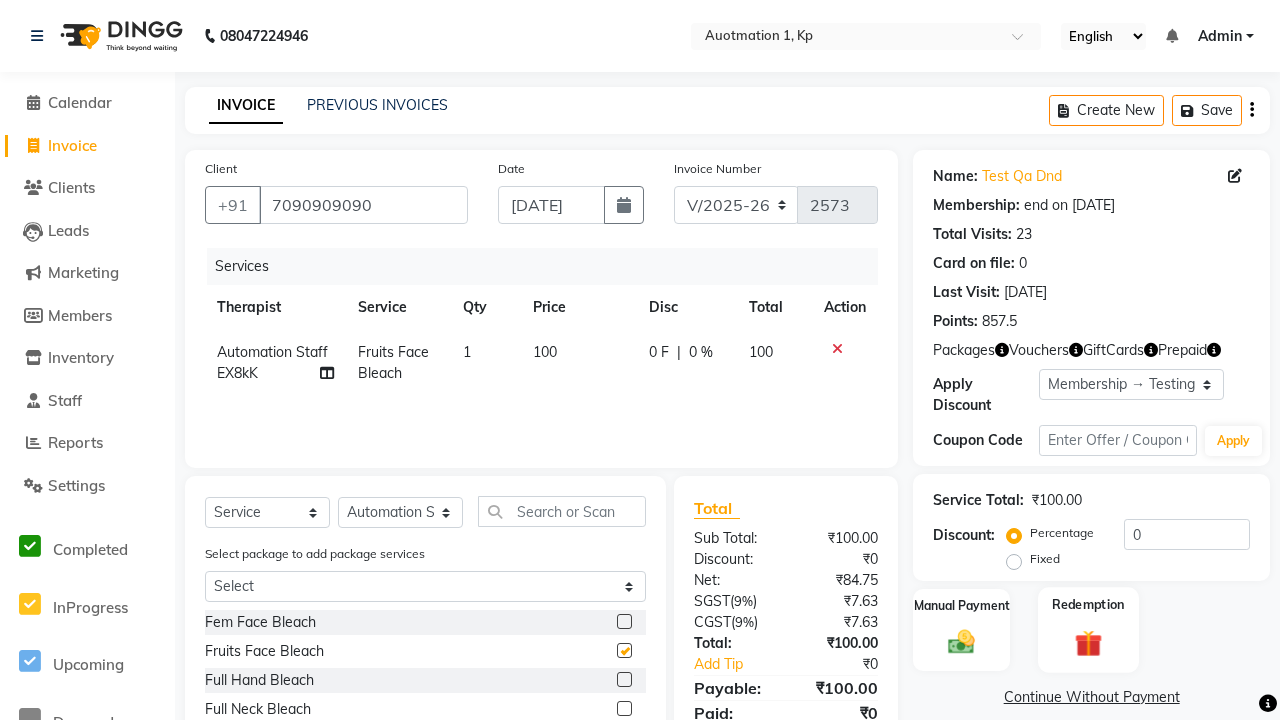click 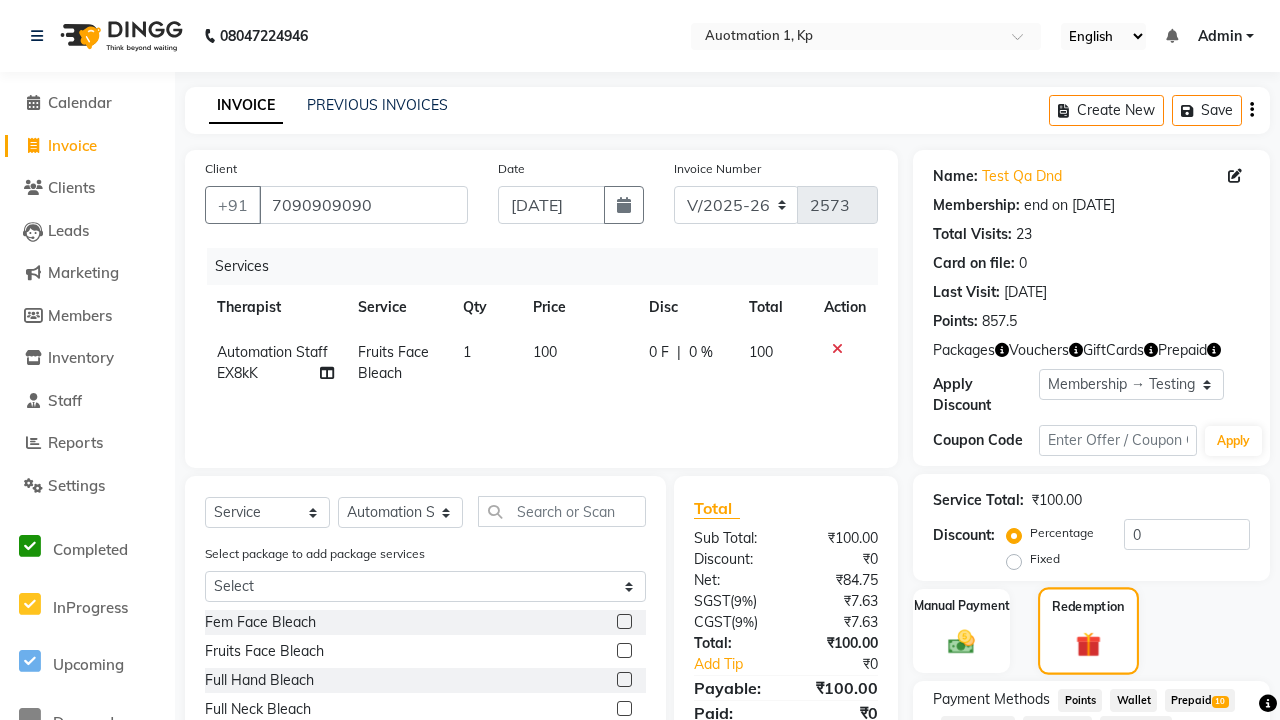 checkbox on "false" 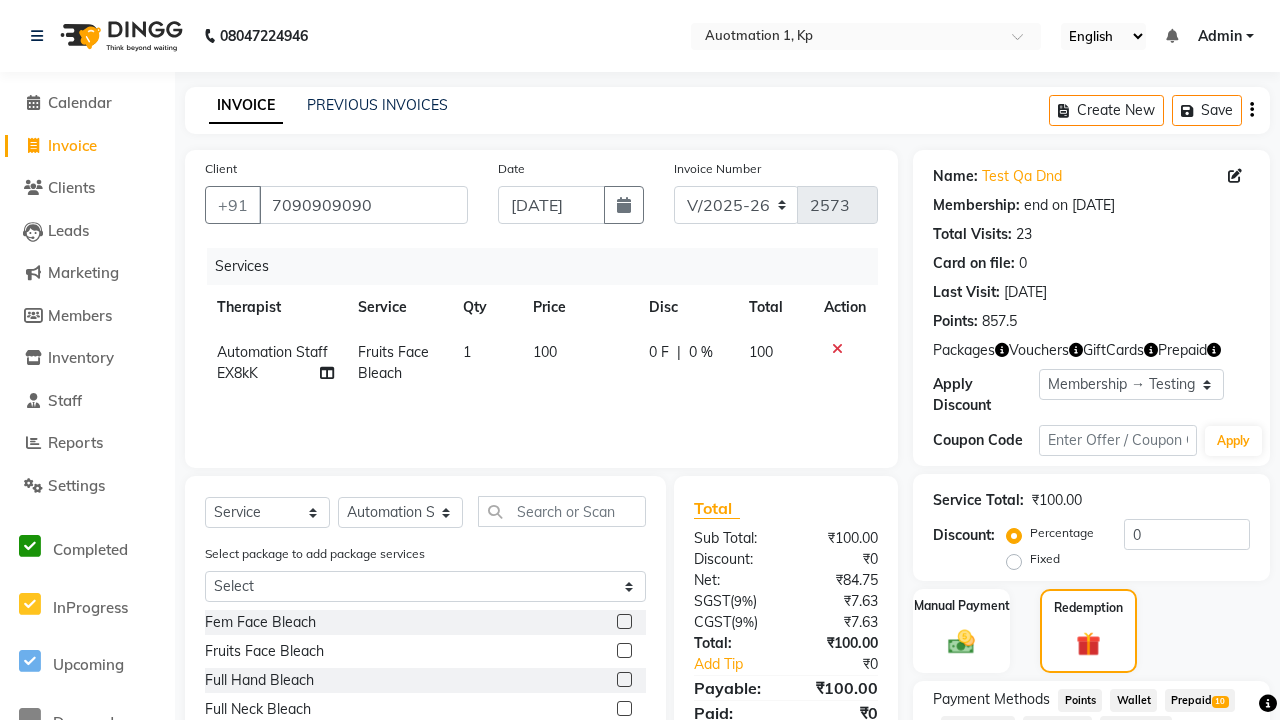 click on "Package  35" 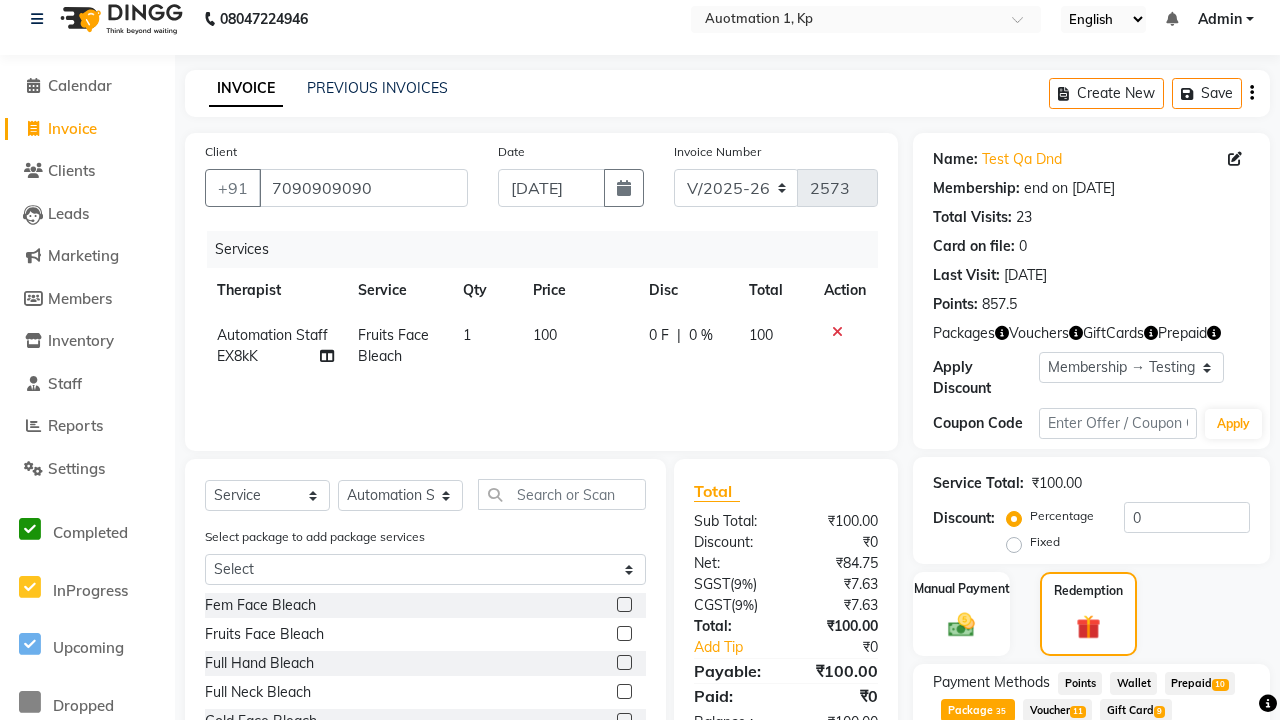 scroll, scrollTop: 340, scrollLeft: 0, axis: vertical 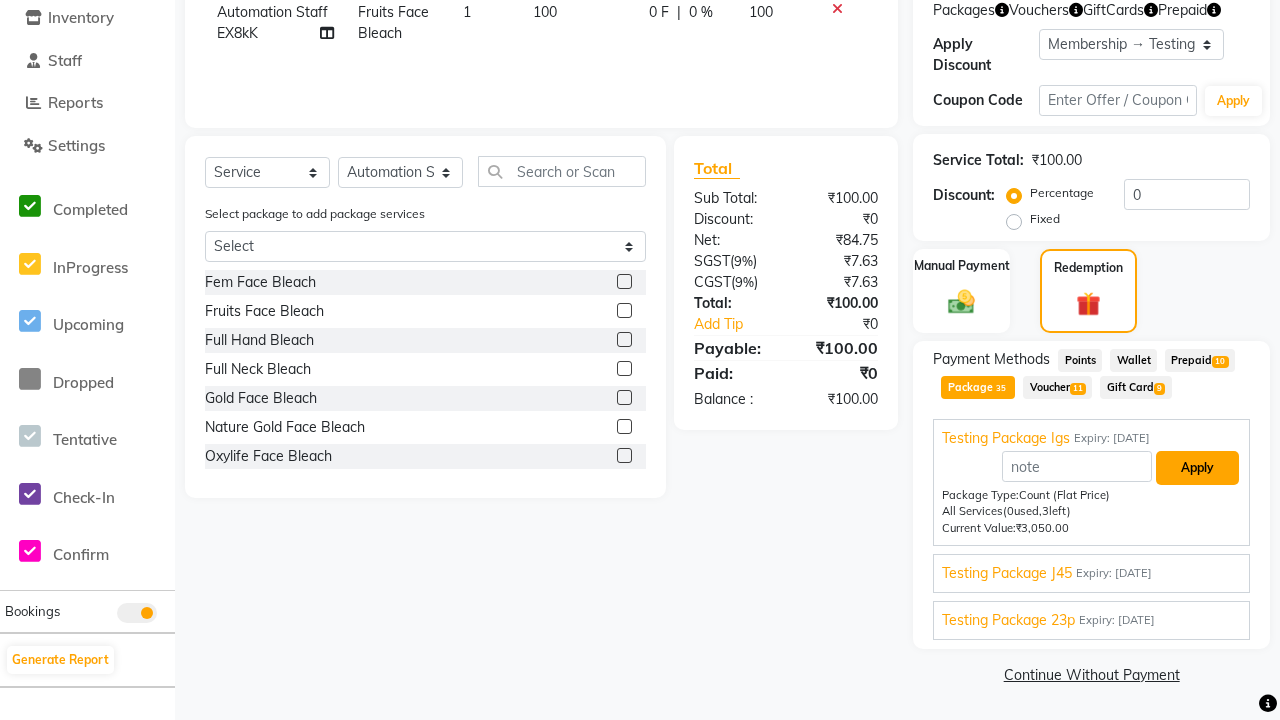 click on "Apply" at bounding box center [1197, 468] 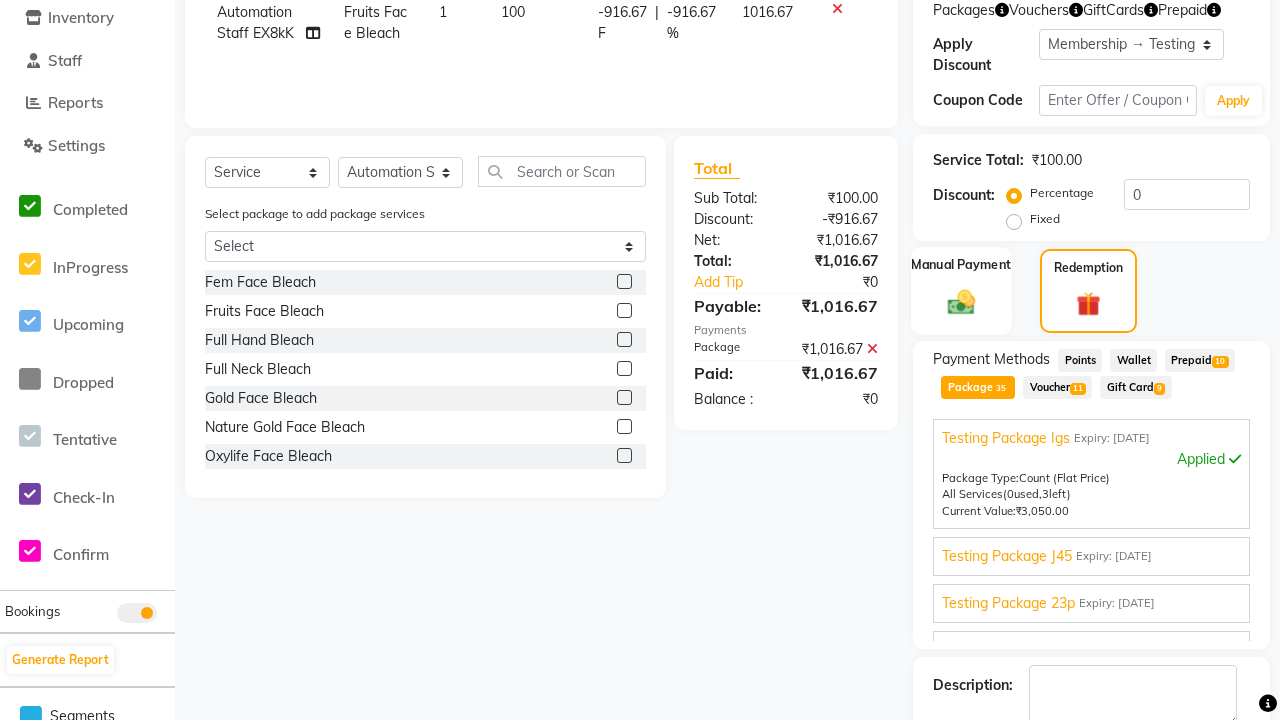 click 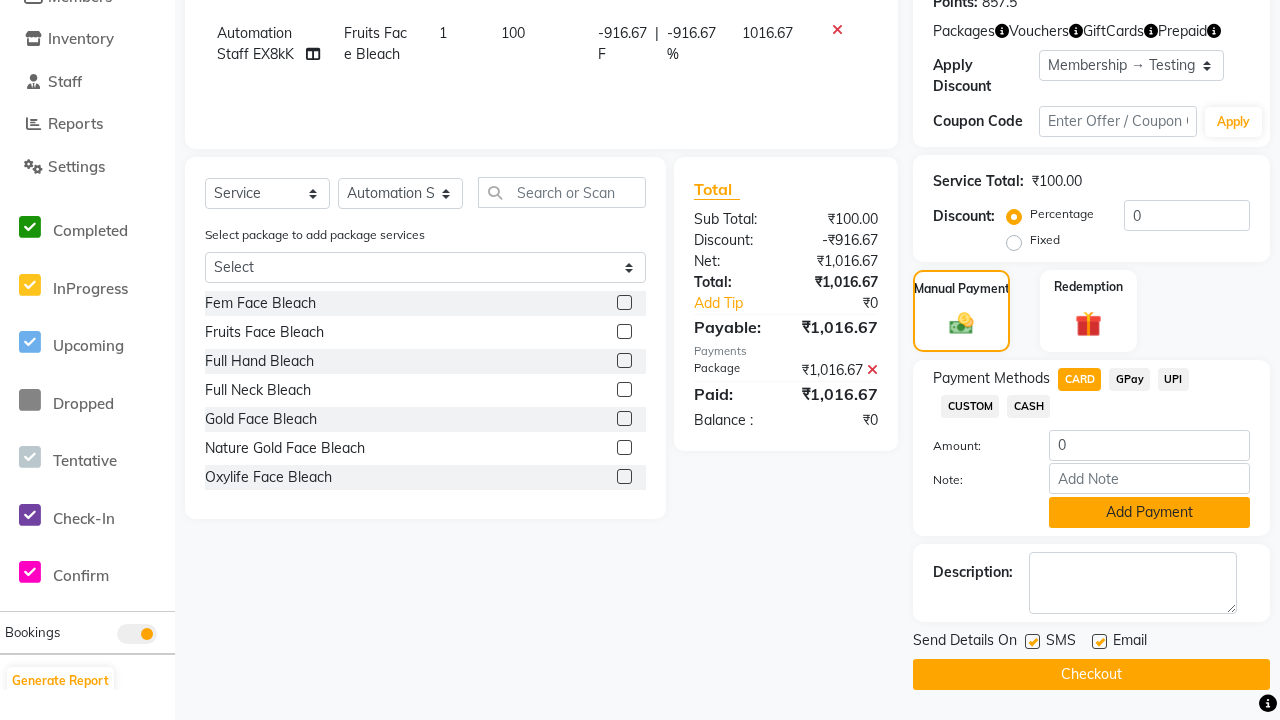 click on "Add Payment" 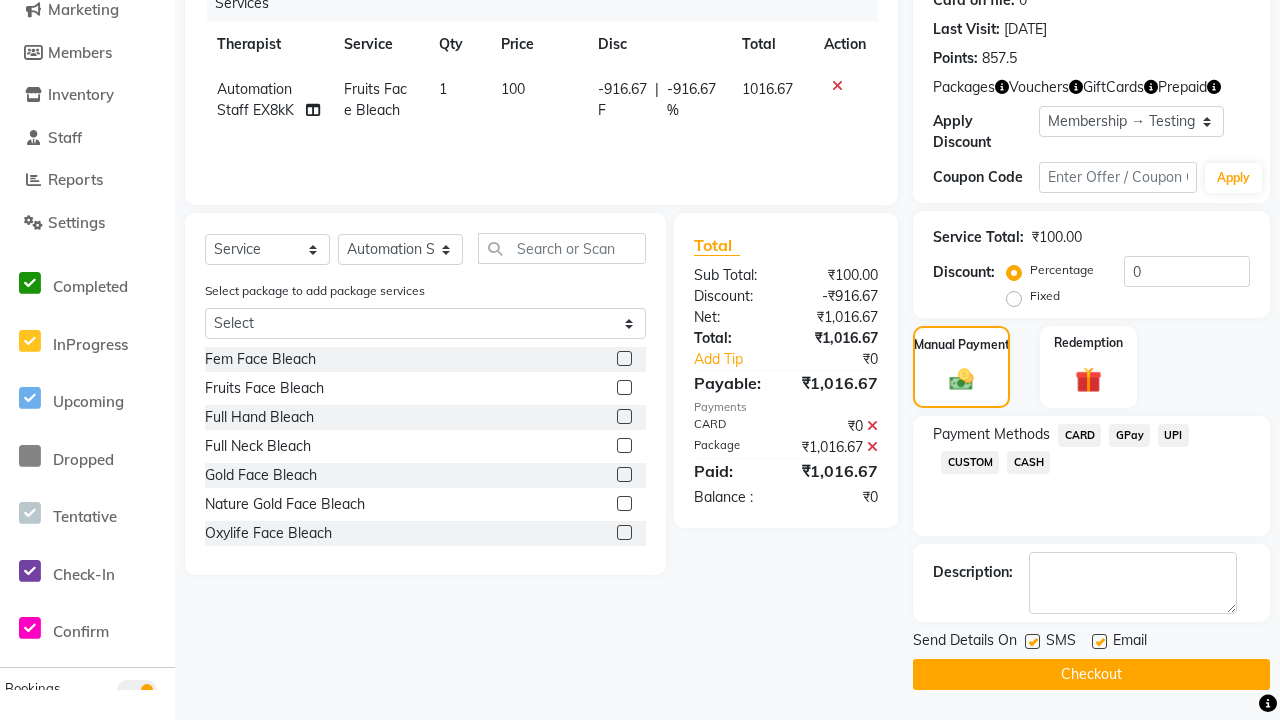 click 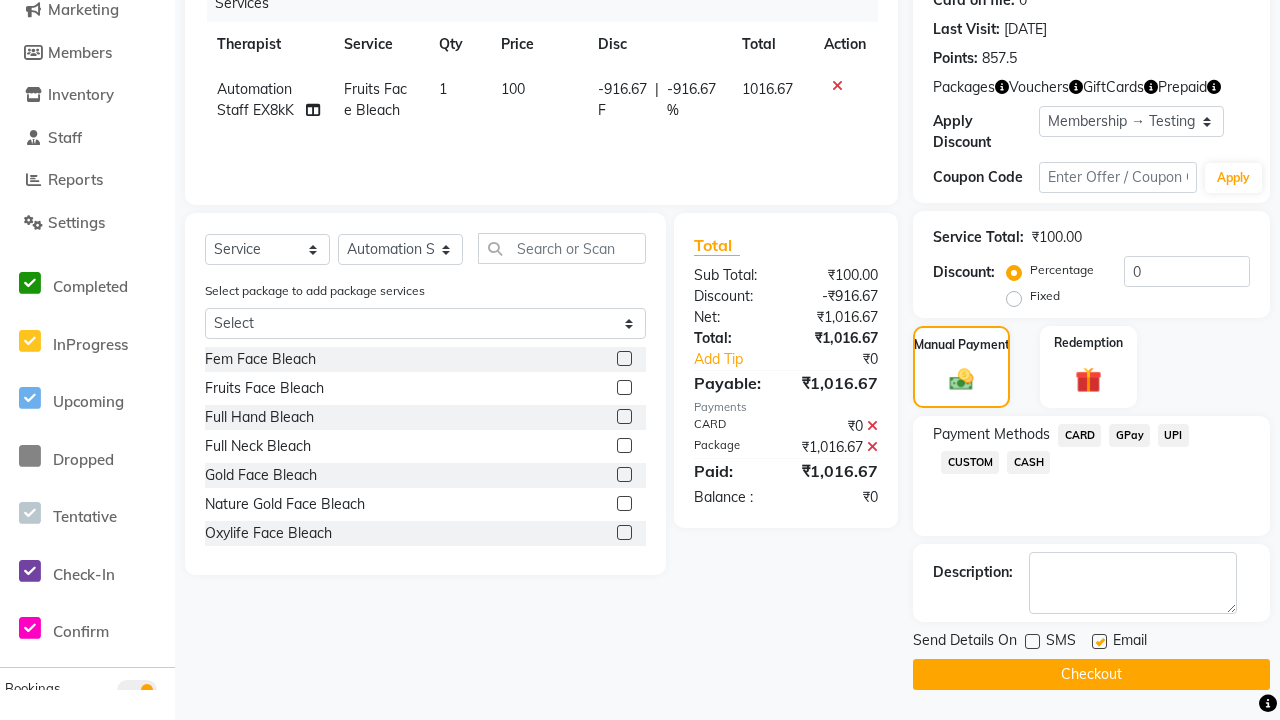 click 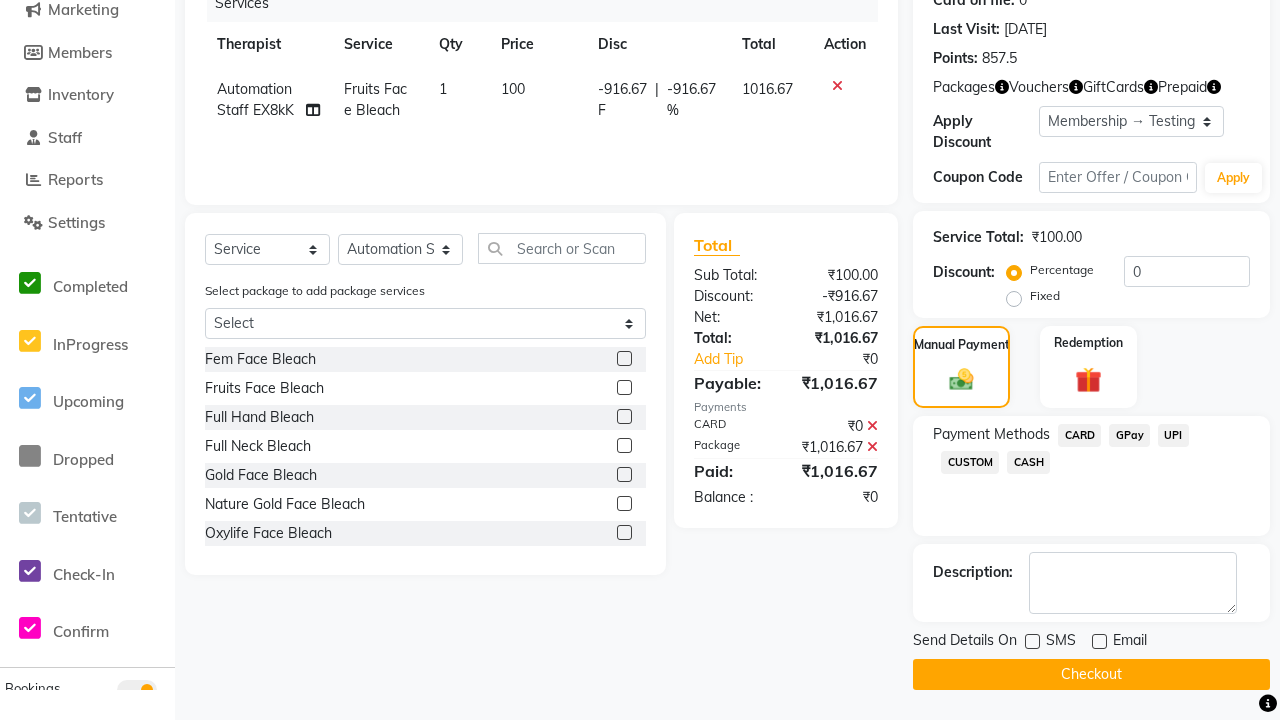 click on "Checkout" 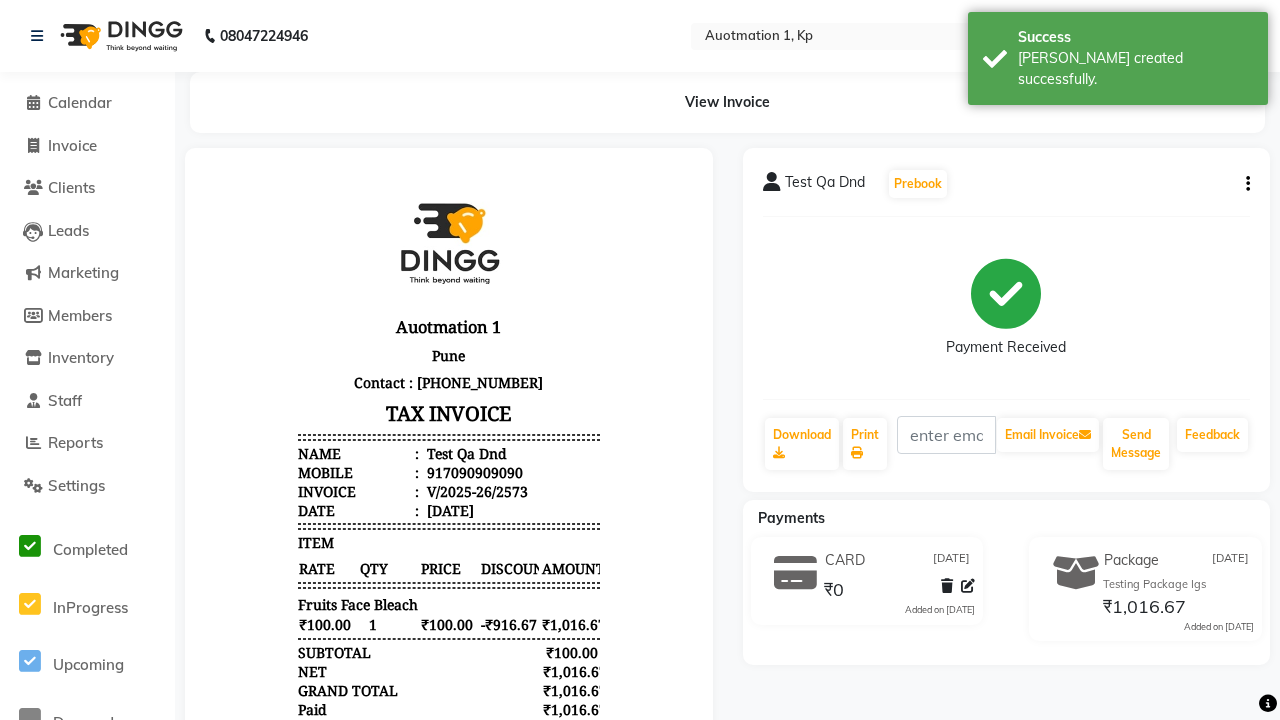 scroll, scrollTop: 0, scrollLeft: 0, axis: both 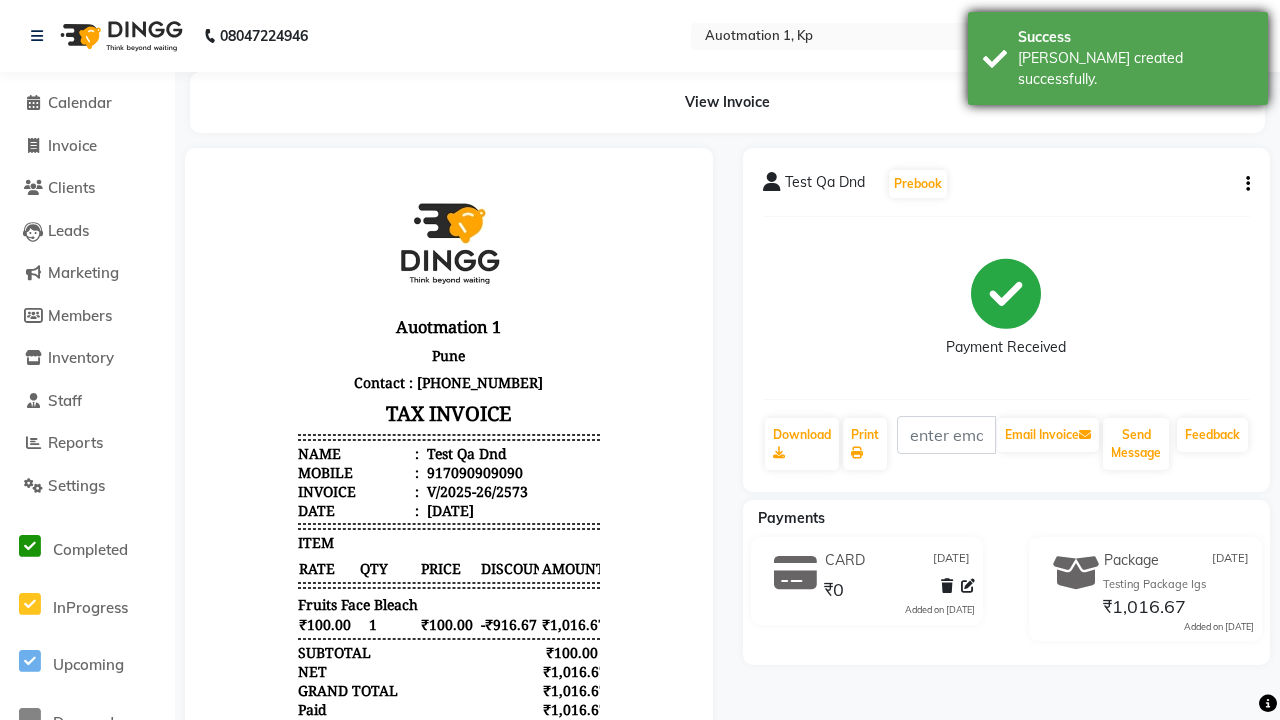 click on "[PERSON_NAME] created successfully." at bounding box center [1135, 69] 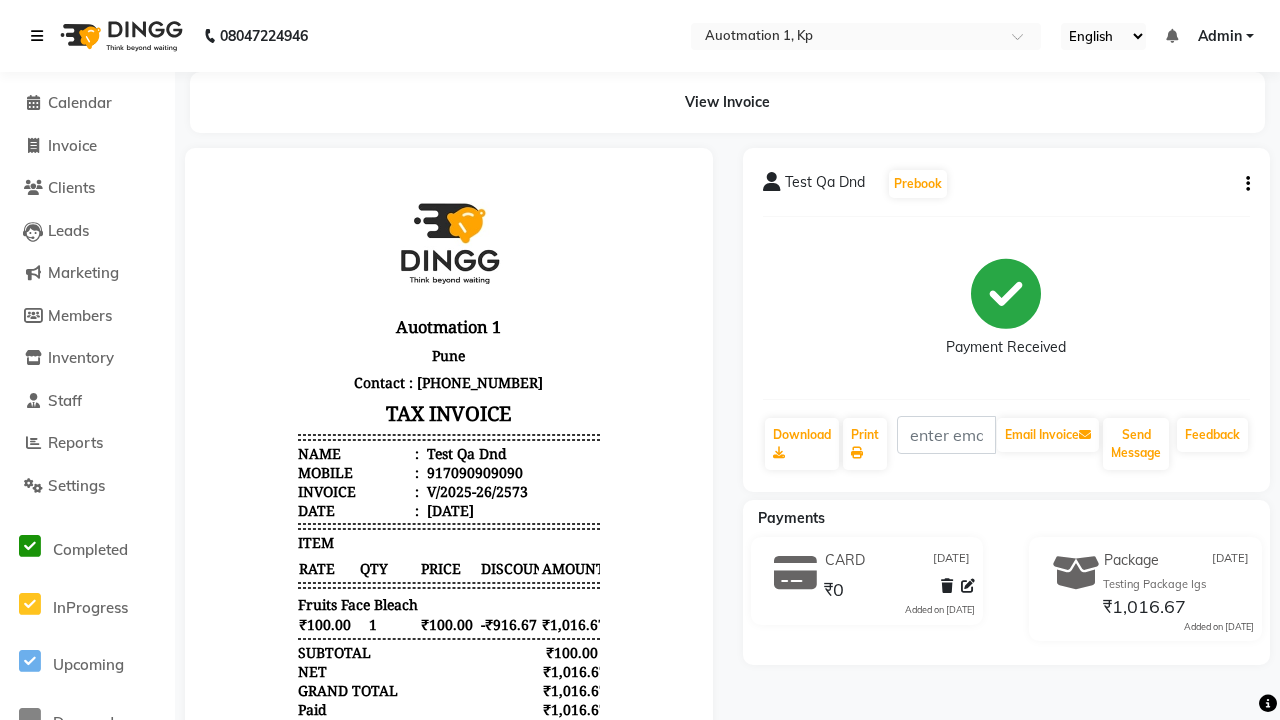 click at bounding box center [37, 36] 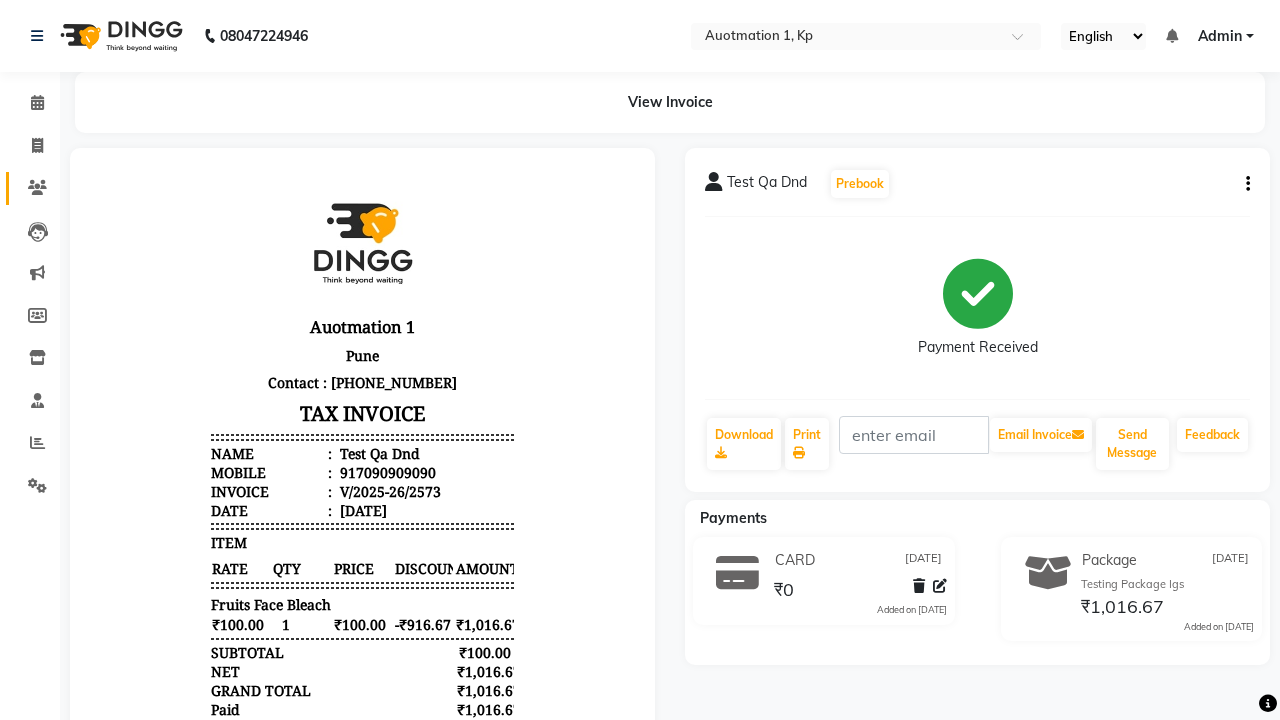 click 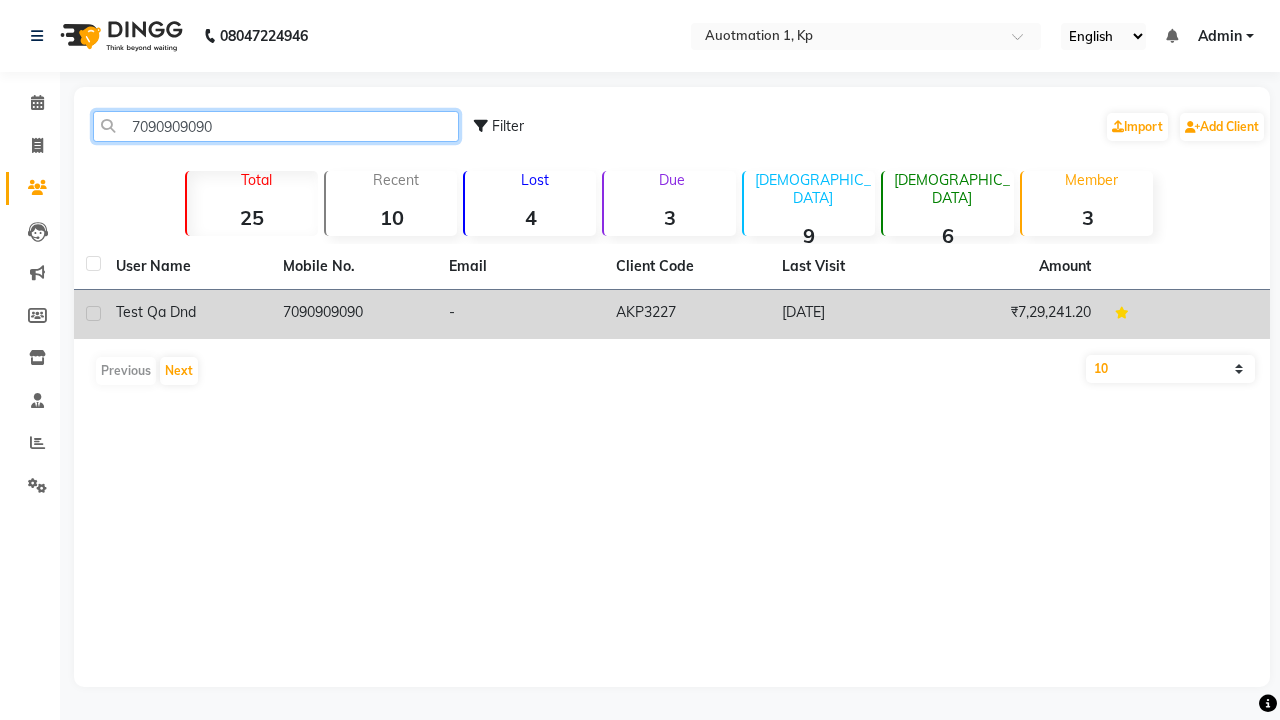 type on "7090909090" 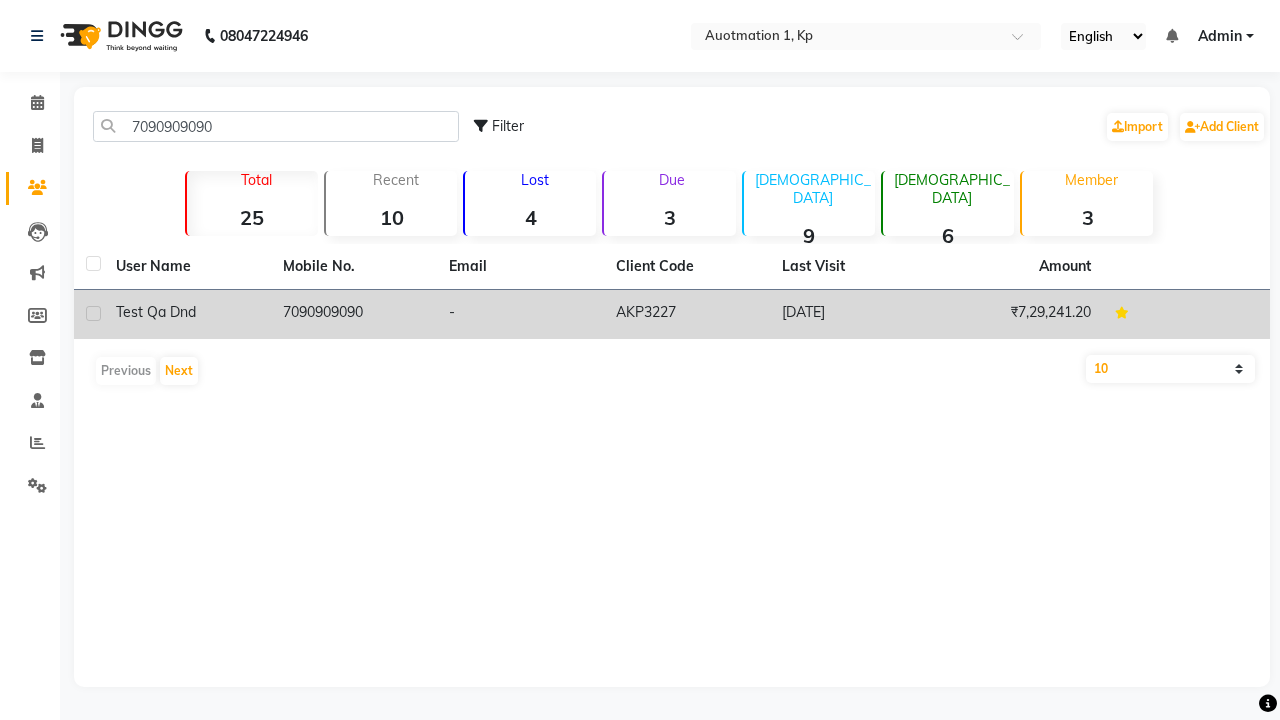 click on "7090909090" 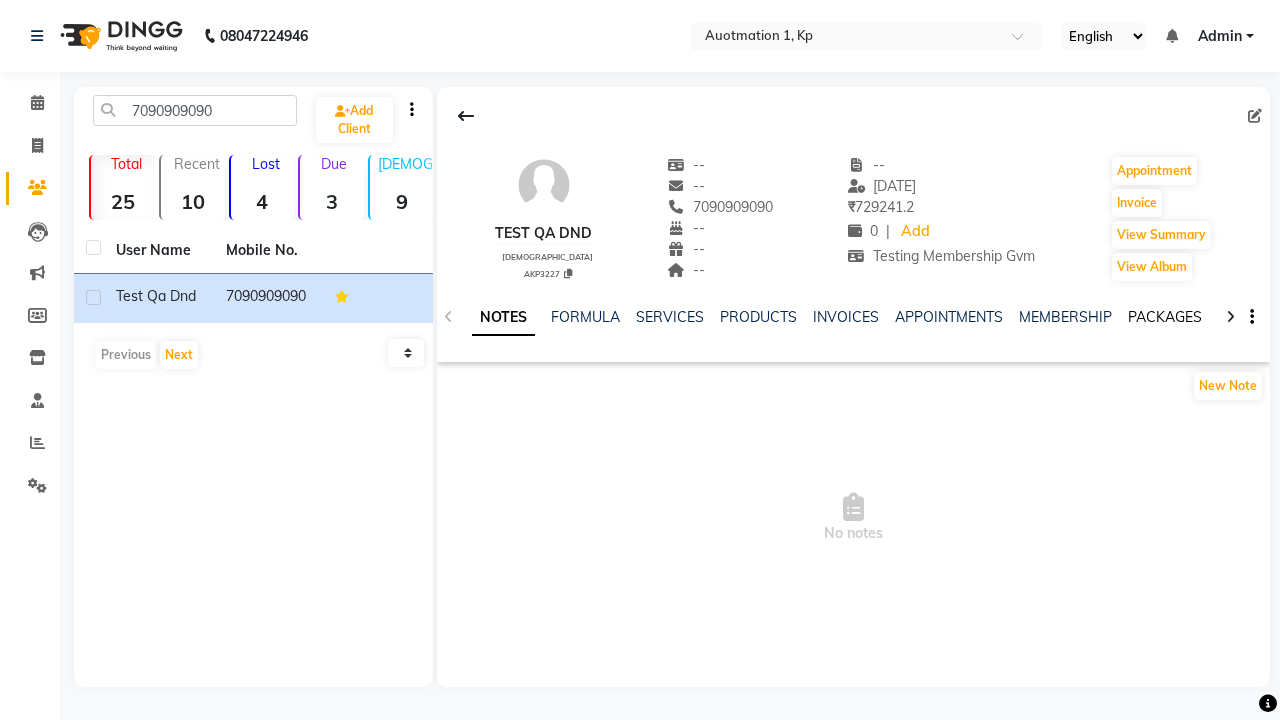 click on "PACKAGES" 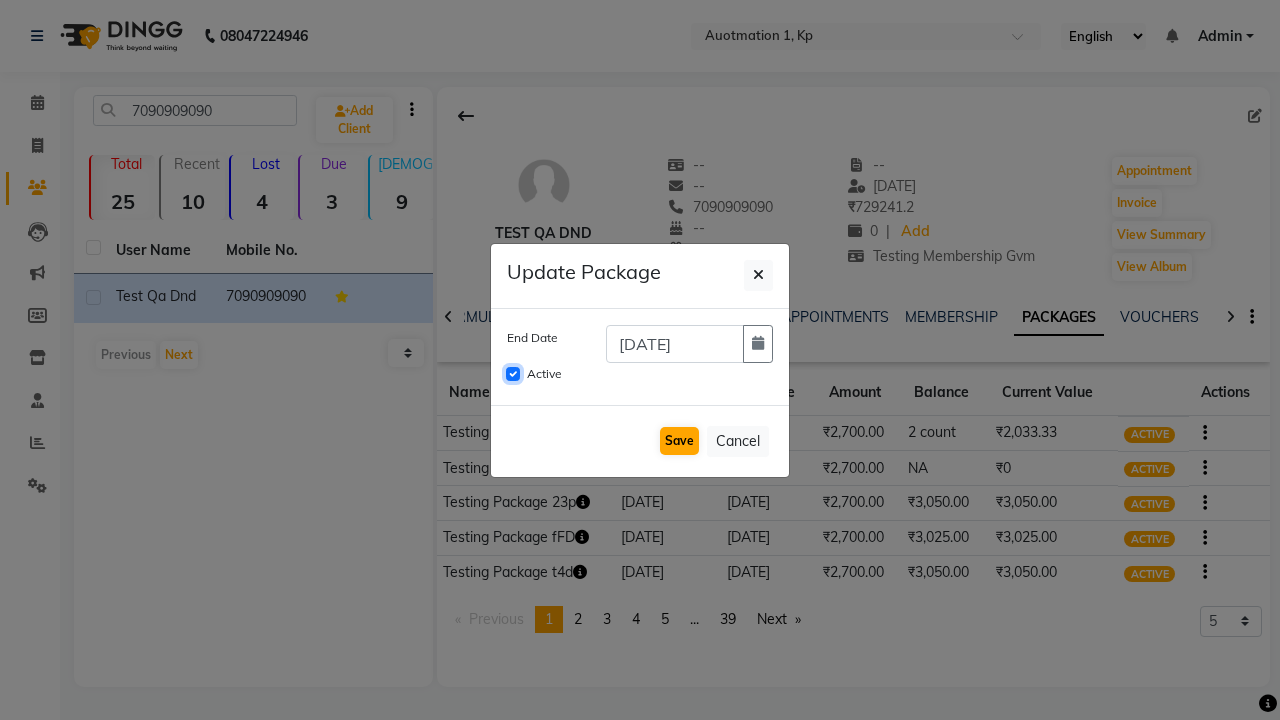click on "Active" at bounding box center (513, 374) 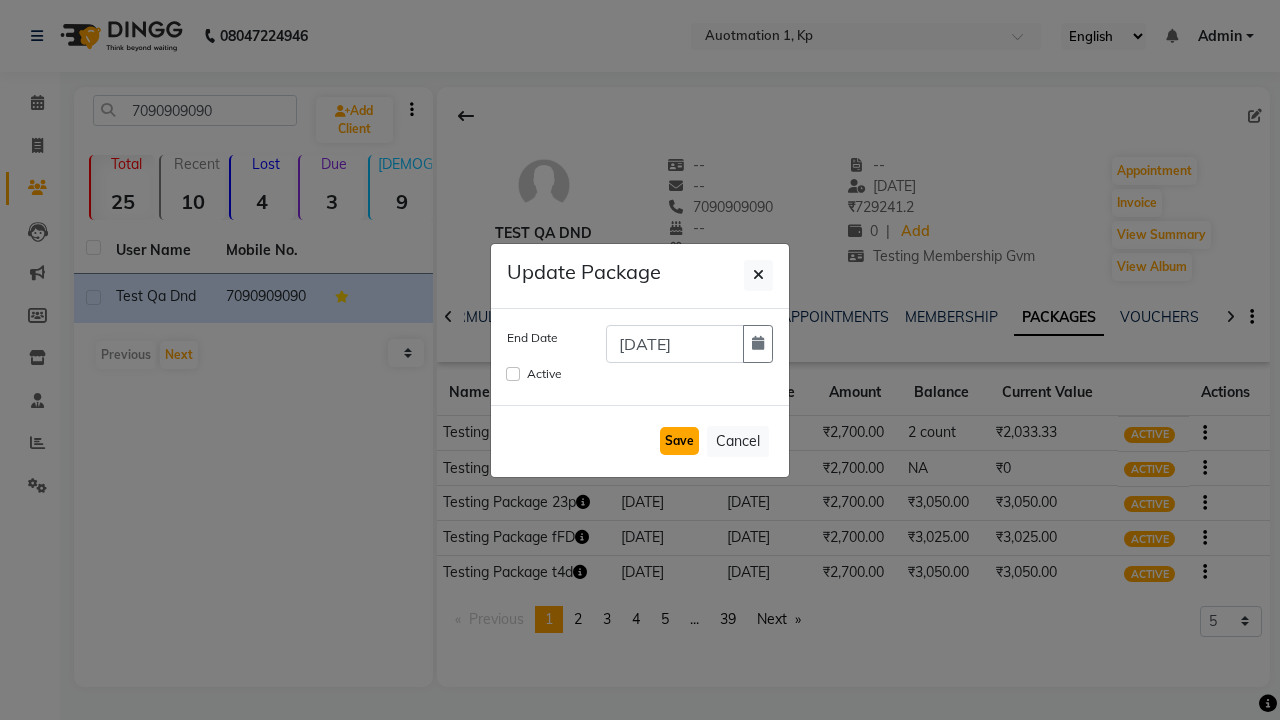 click on "Save" 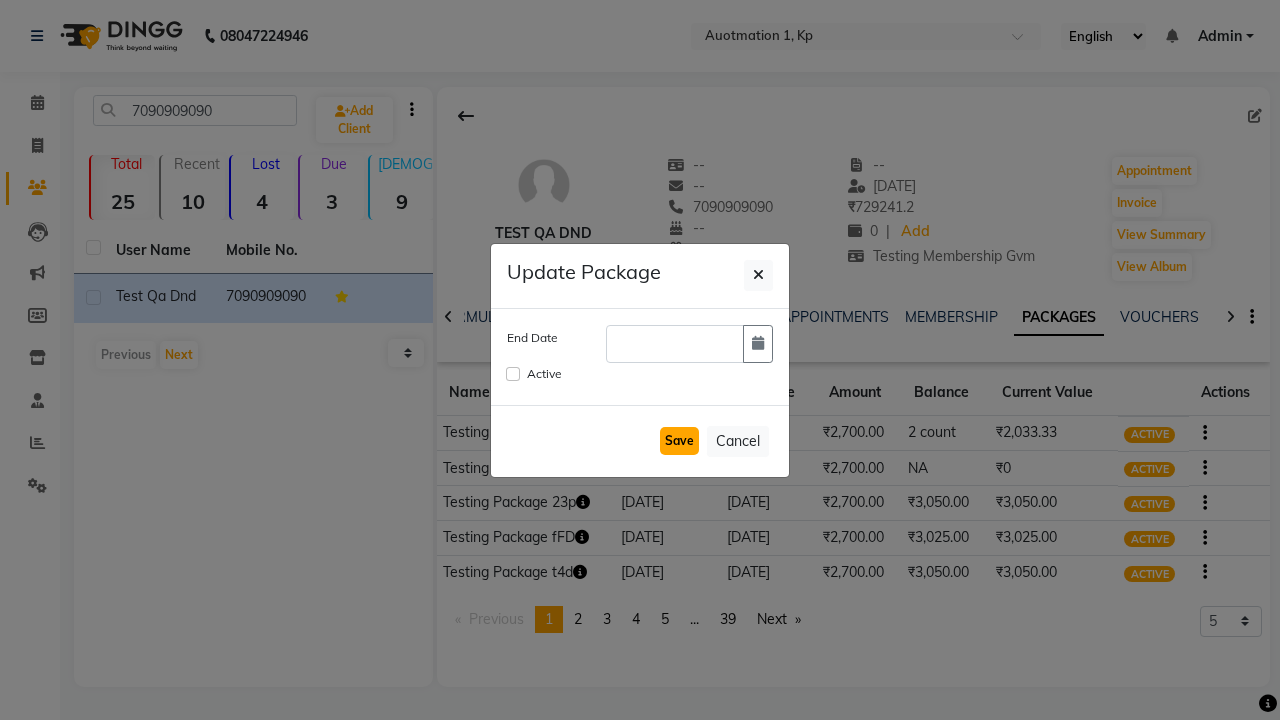 checkbox on "false" 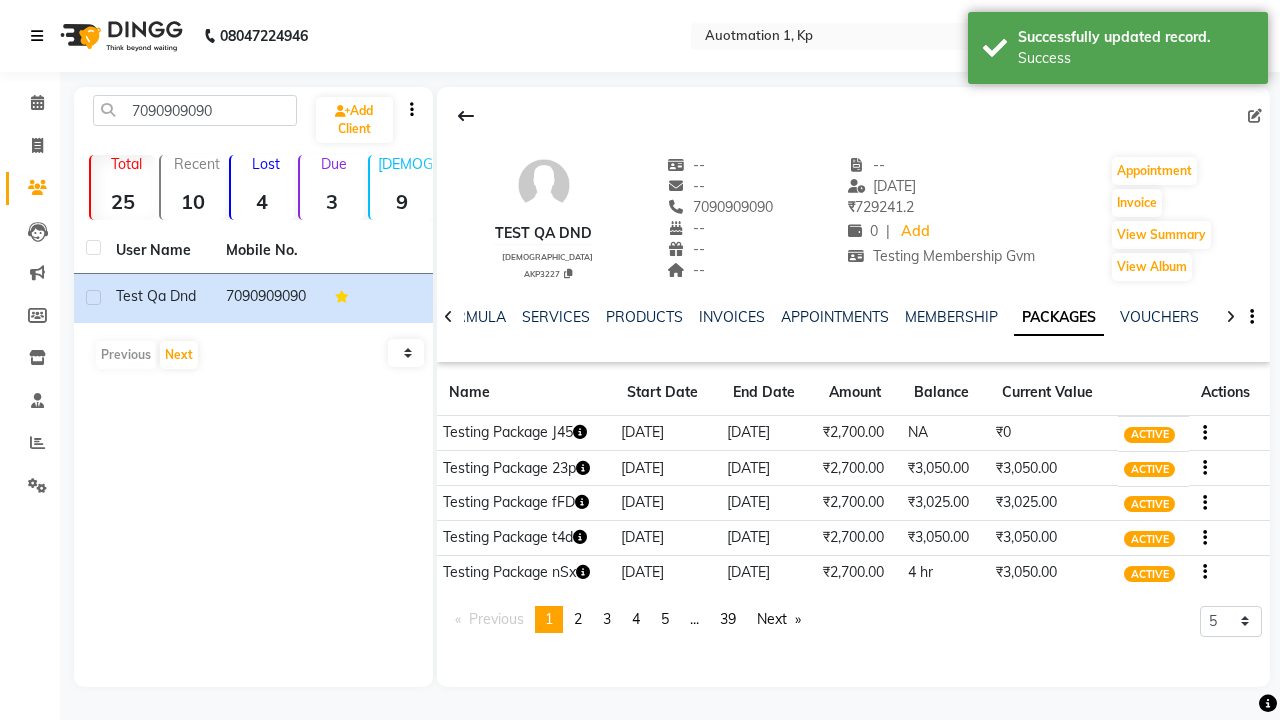 click on "Success" at bounding box center [1135, 58] 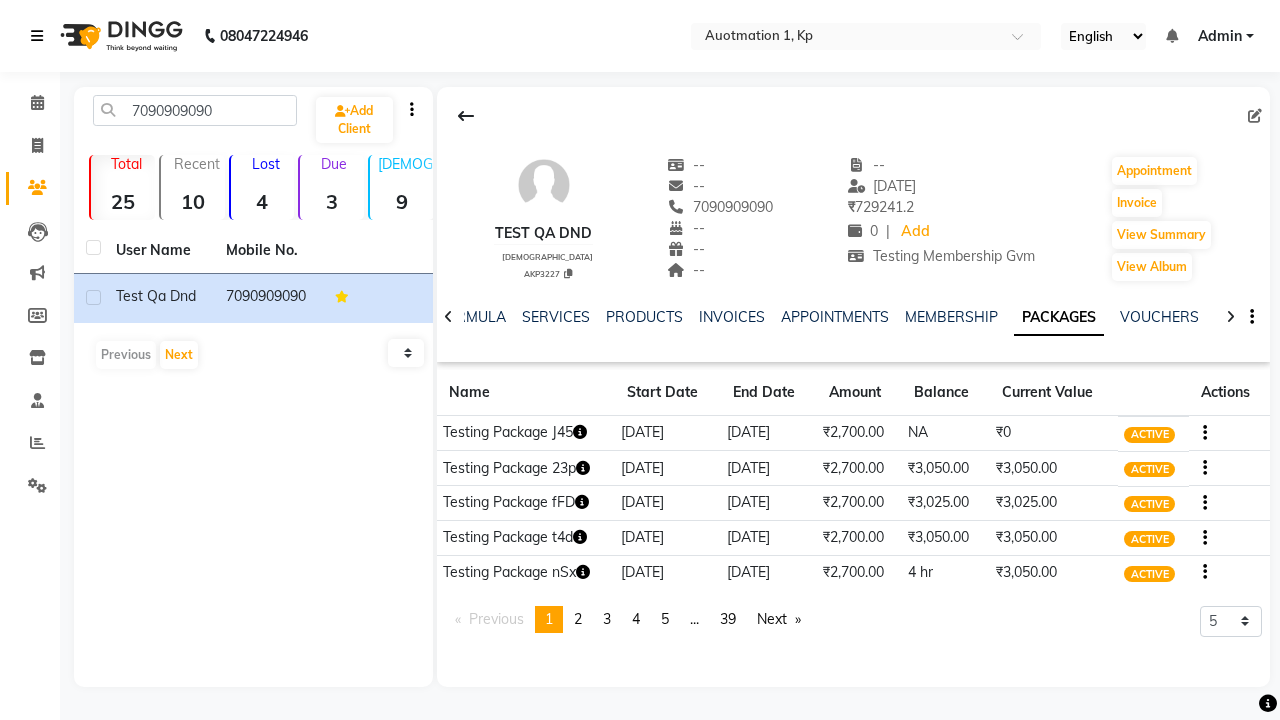 click at bounding box center [37, 36] 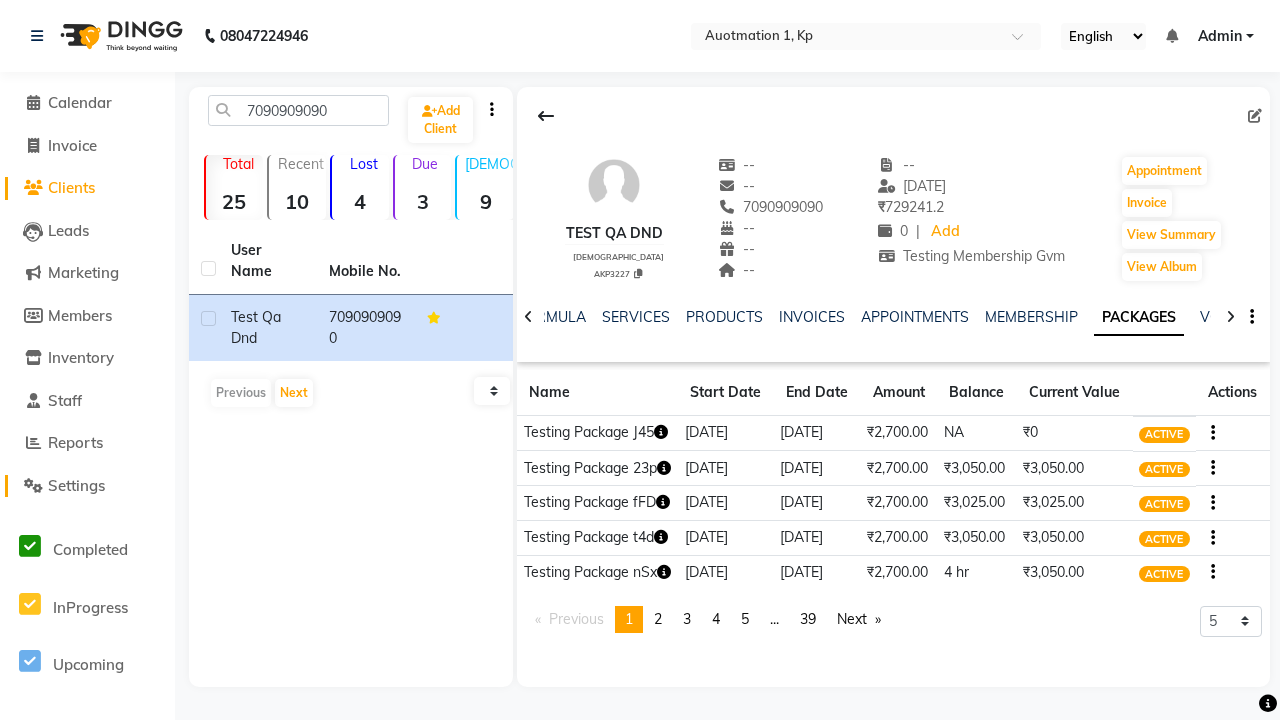 click on "Settings" 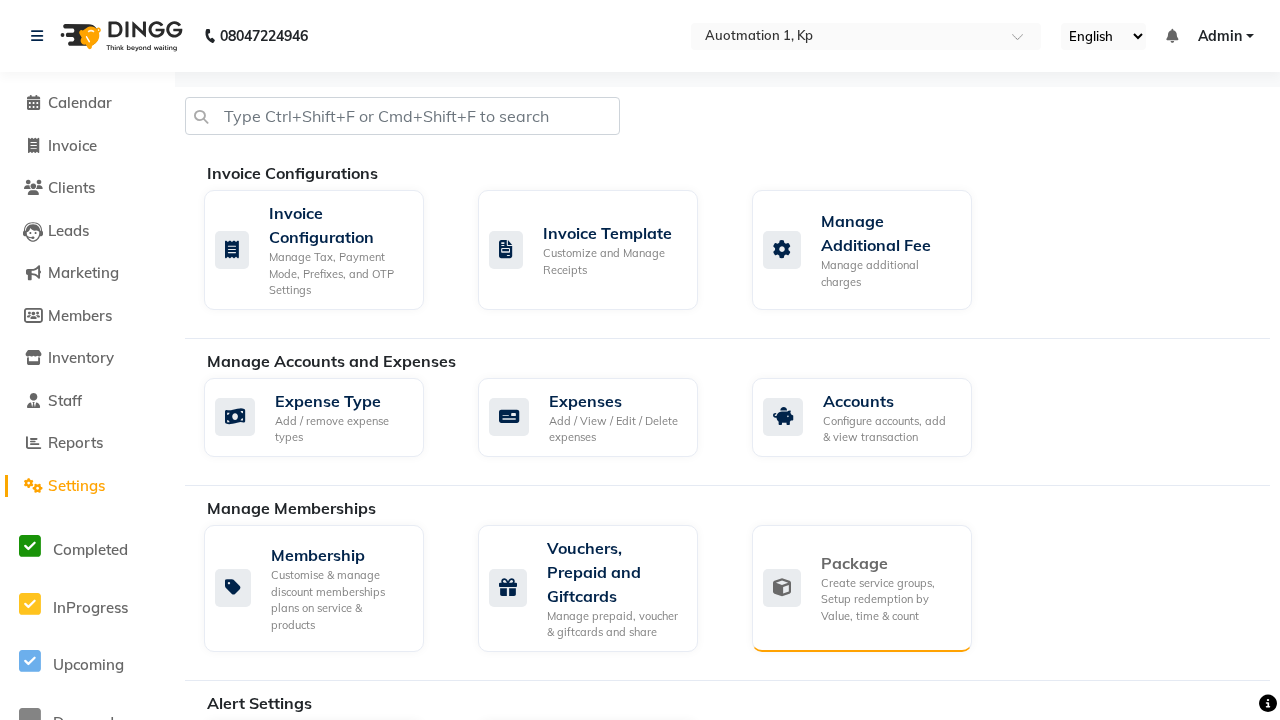 click on "Package" 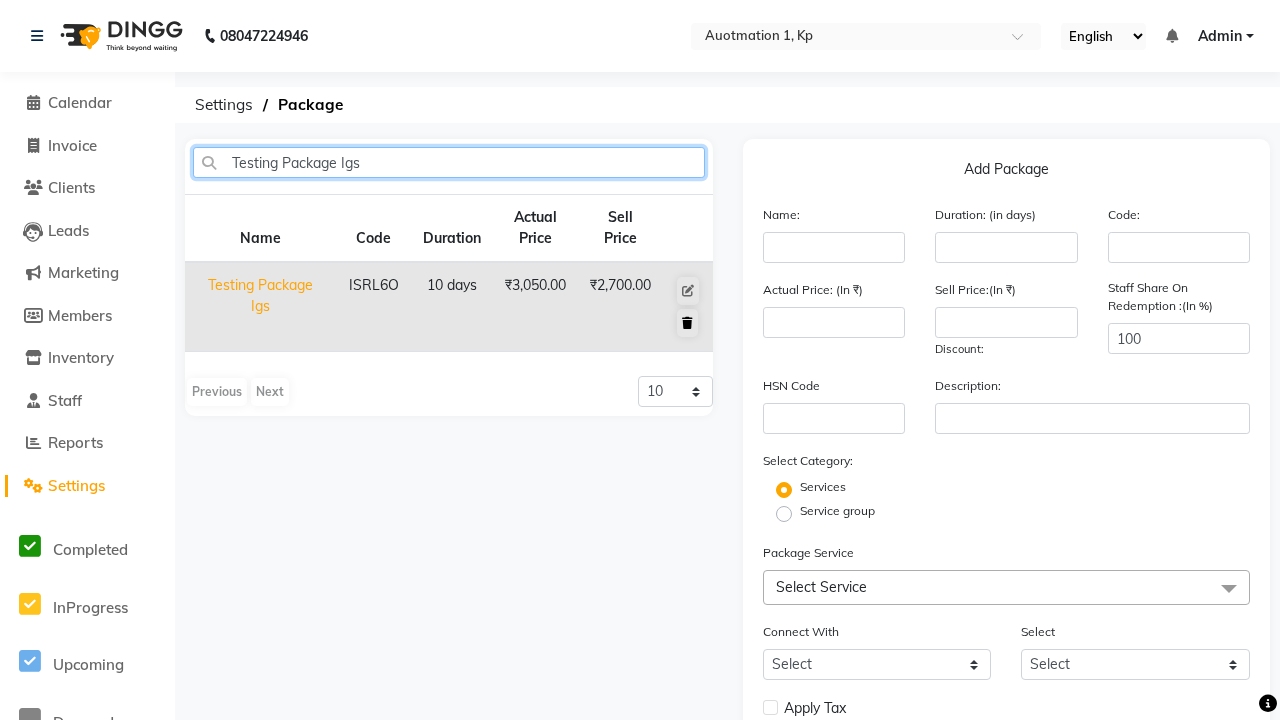 type on "Testing Package Igs" 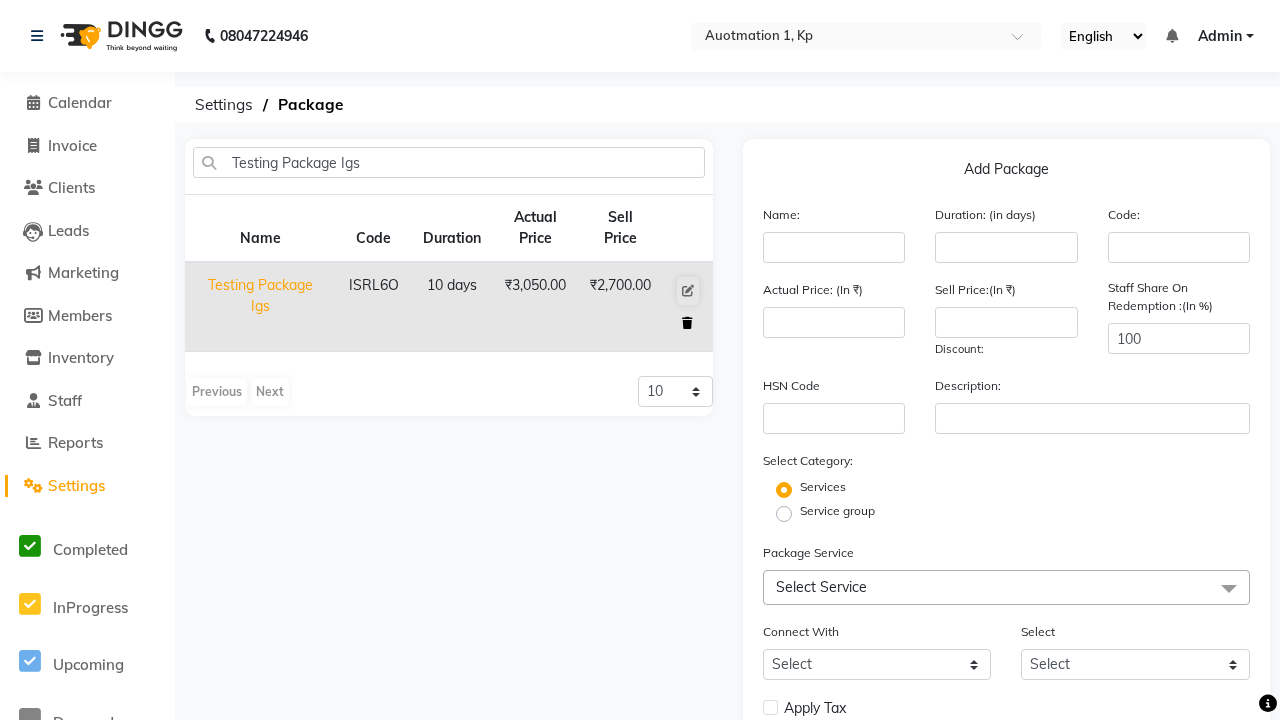 click 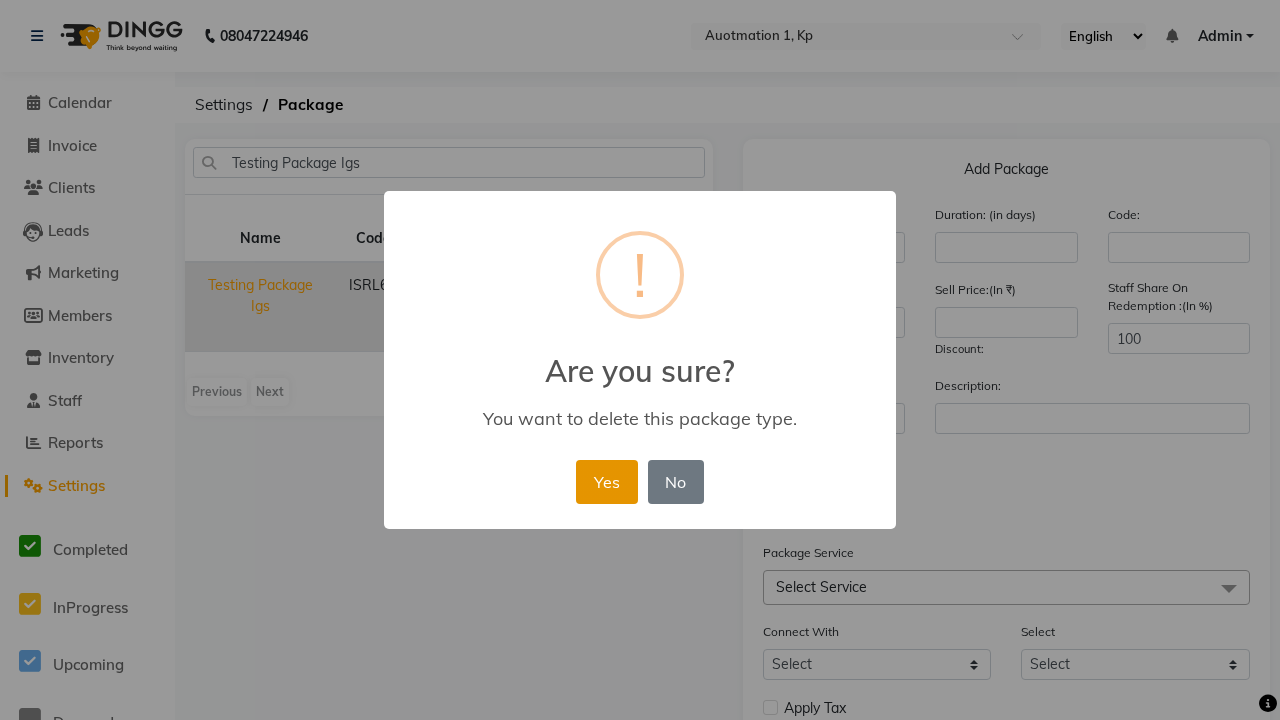 click on "Yes" at bounding box center [606, 482] 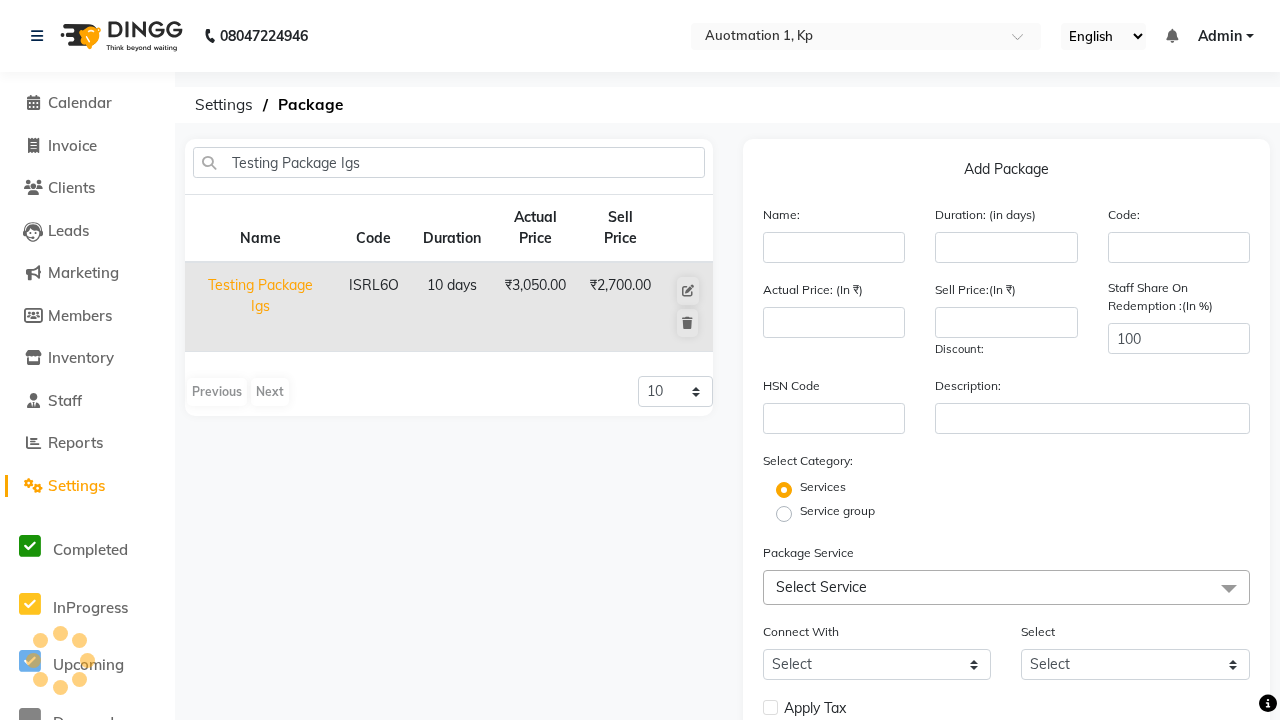 type 